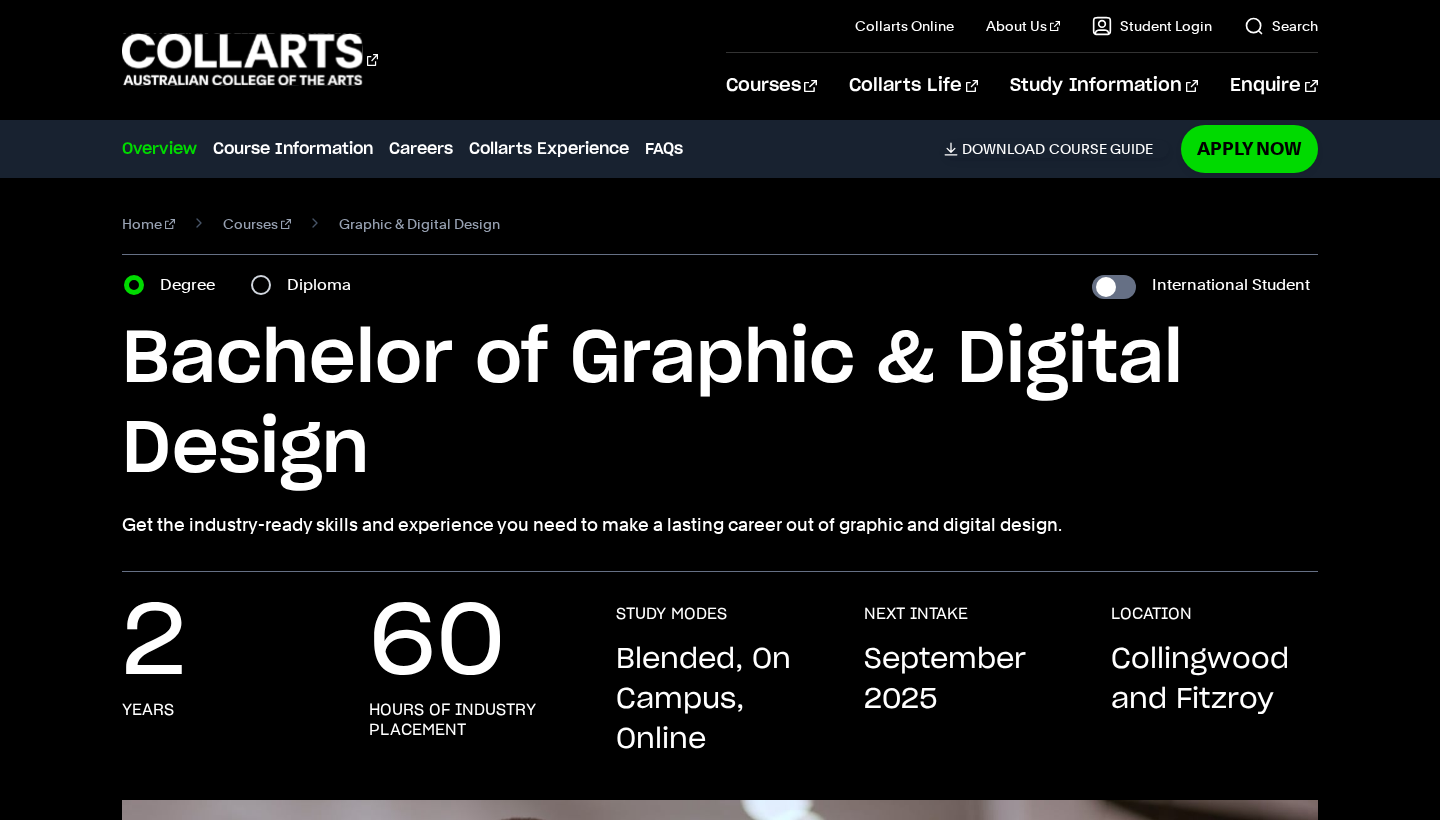 scroll, scrollTop: 0, scrollLeft: 0, axis: both 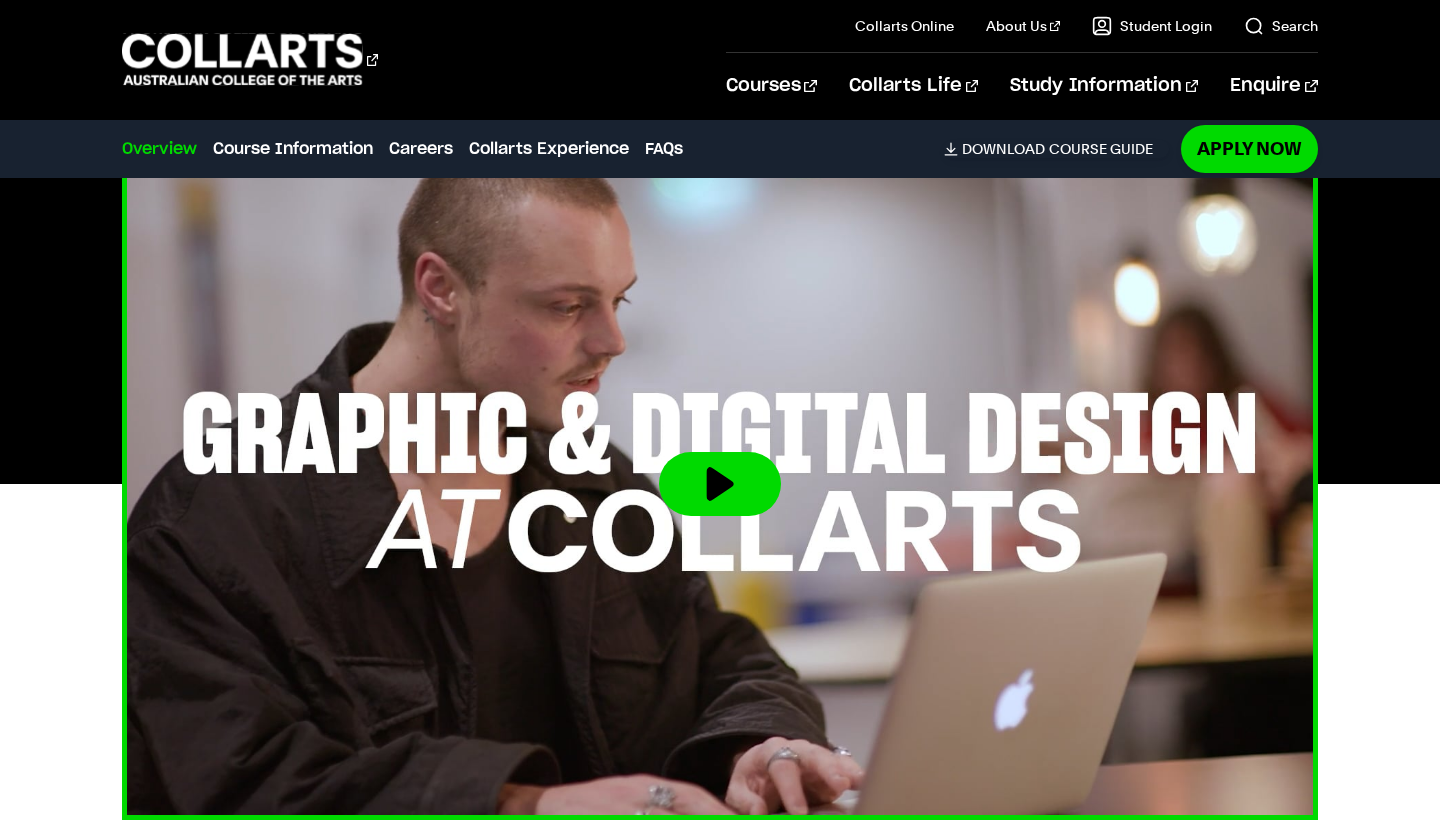 click at bounding box center (720, 484) 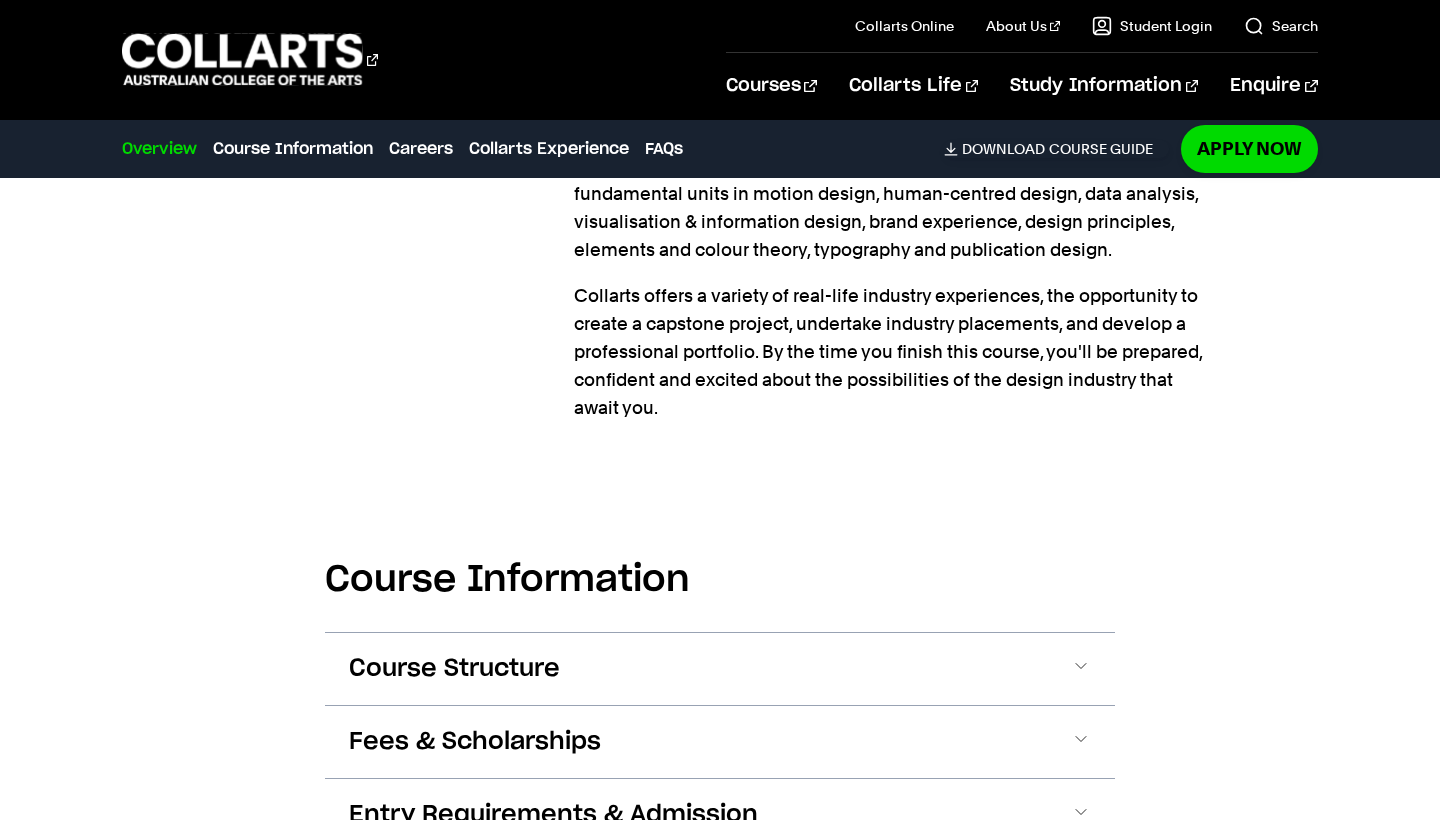 scroll, scrollTop: 1908, scrollLeft: 0, axis: vertical 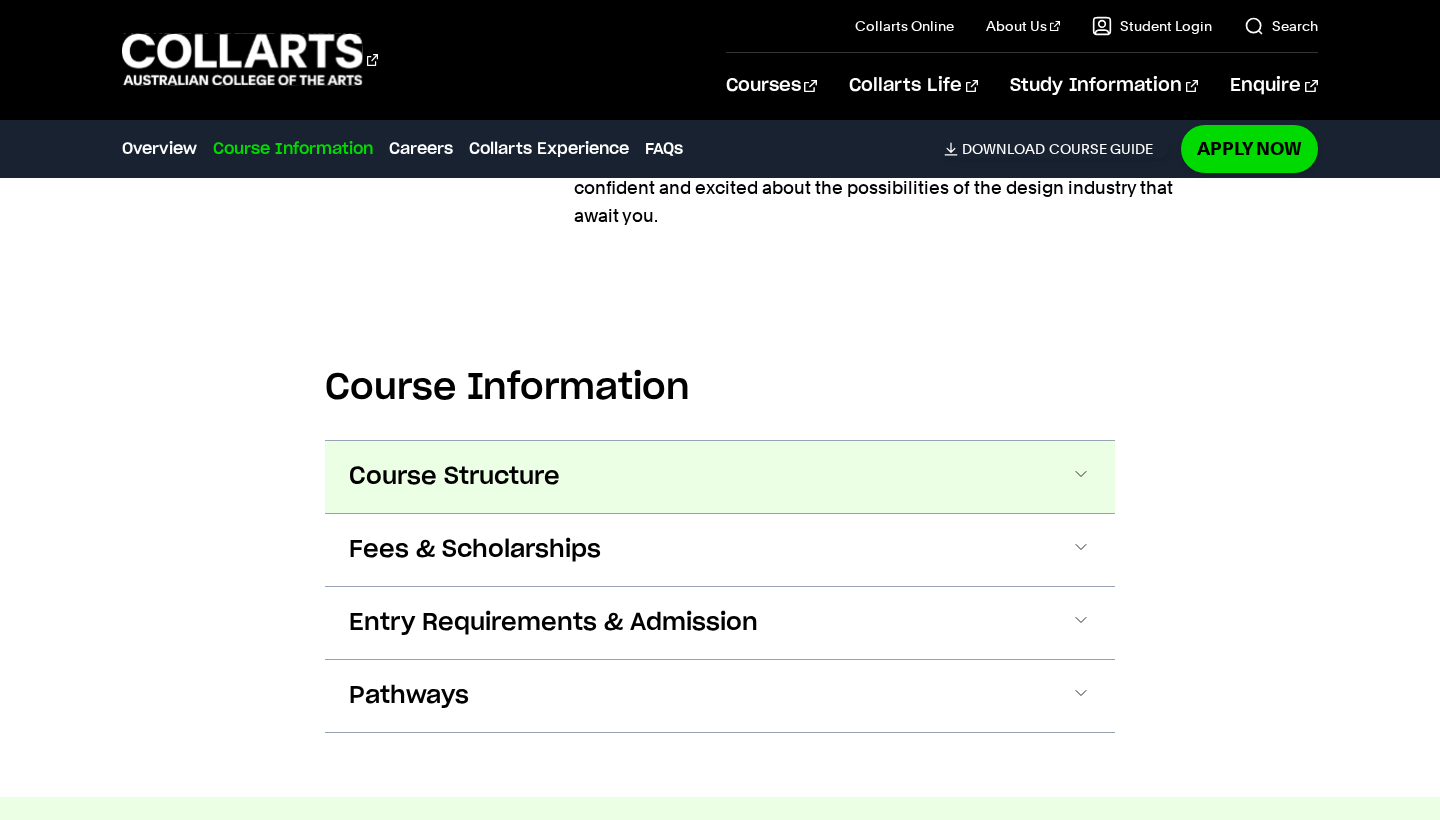 click on "Course Structure" at bounding box center (720, 477) 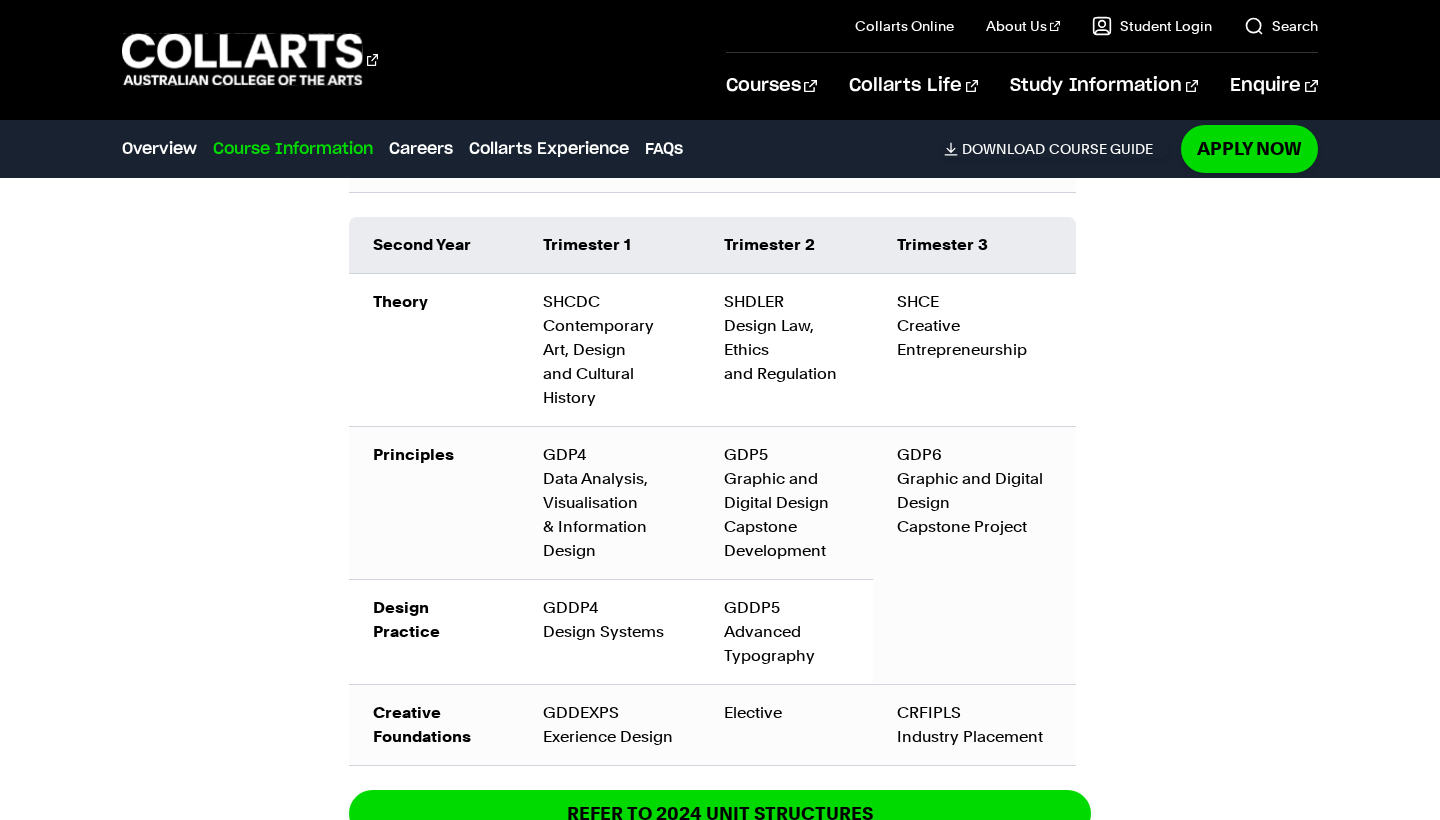 scroll, scrollTop: 3220, scrollLeft: 0, axis: vertical 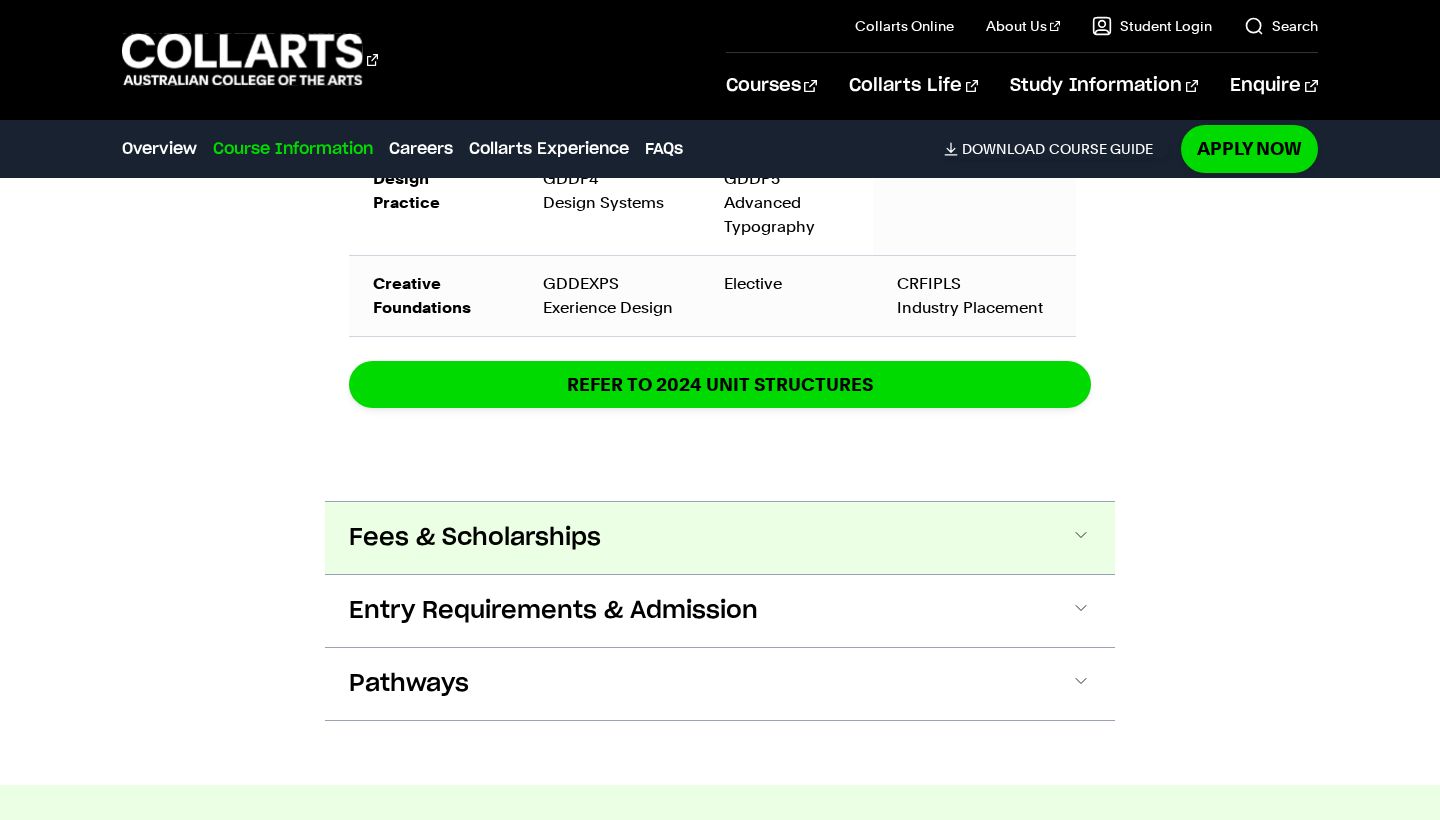 click on "Fees & Scholarships" at bounding box center [720, 538] 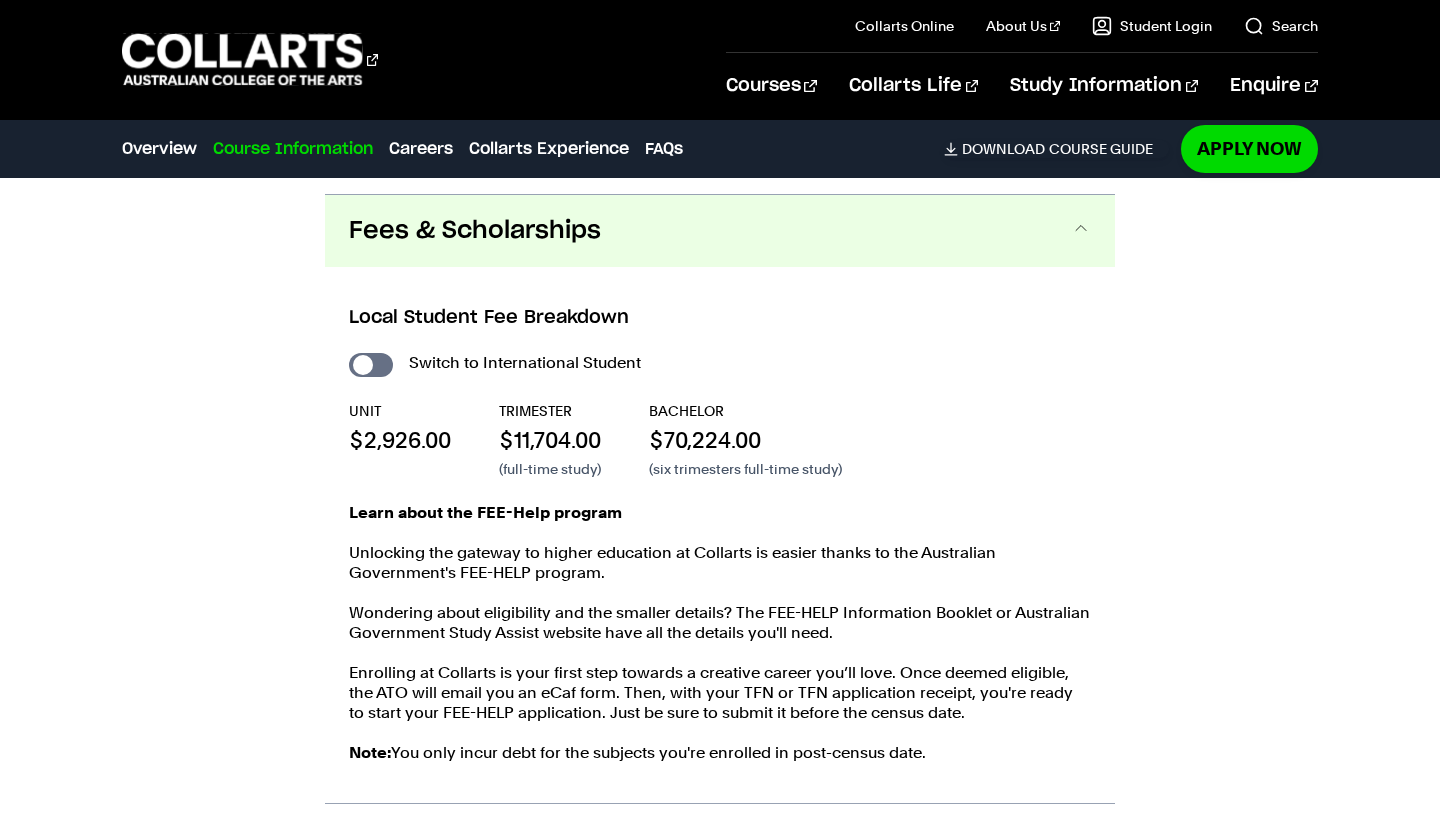 scroll, scrollTop: 3970, scrollLeft: 0, axis: vertical 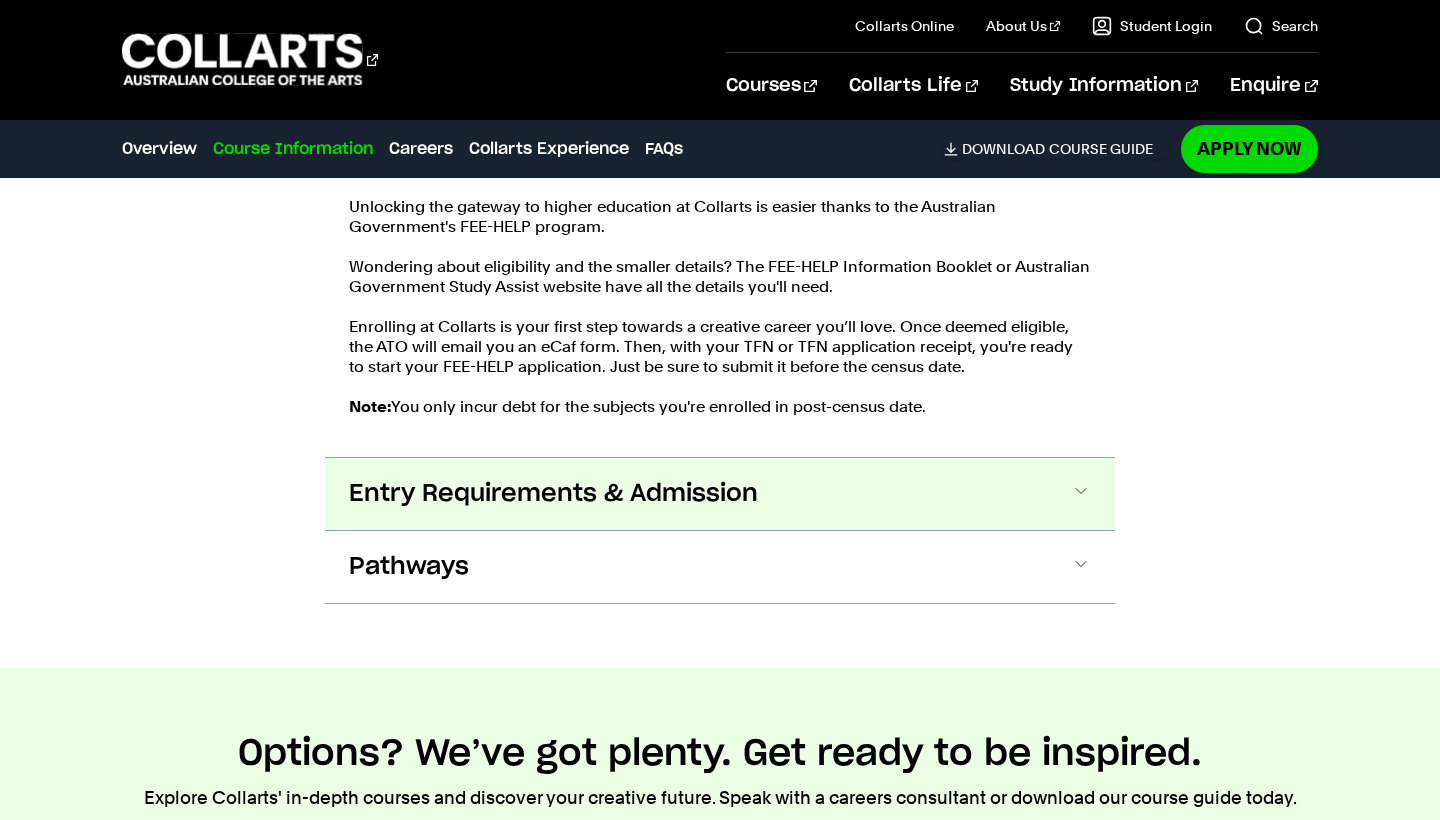 click on "Entry Requirements & Admission" at bounding box center (553, 494) 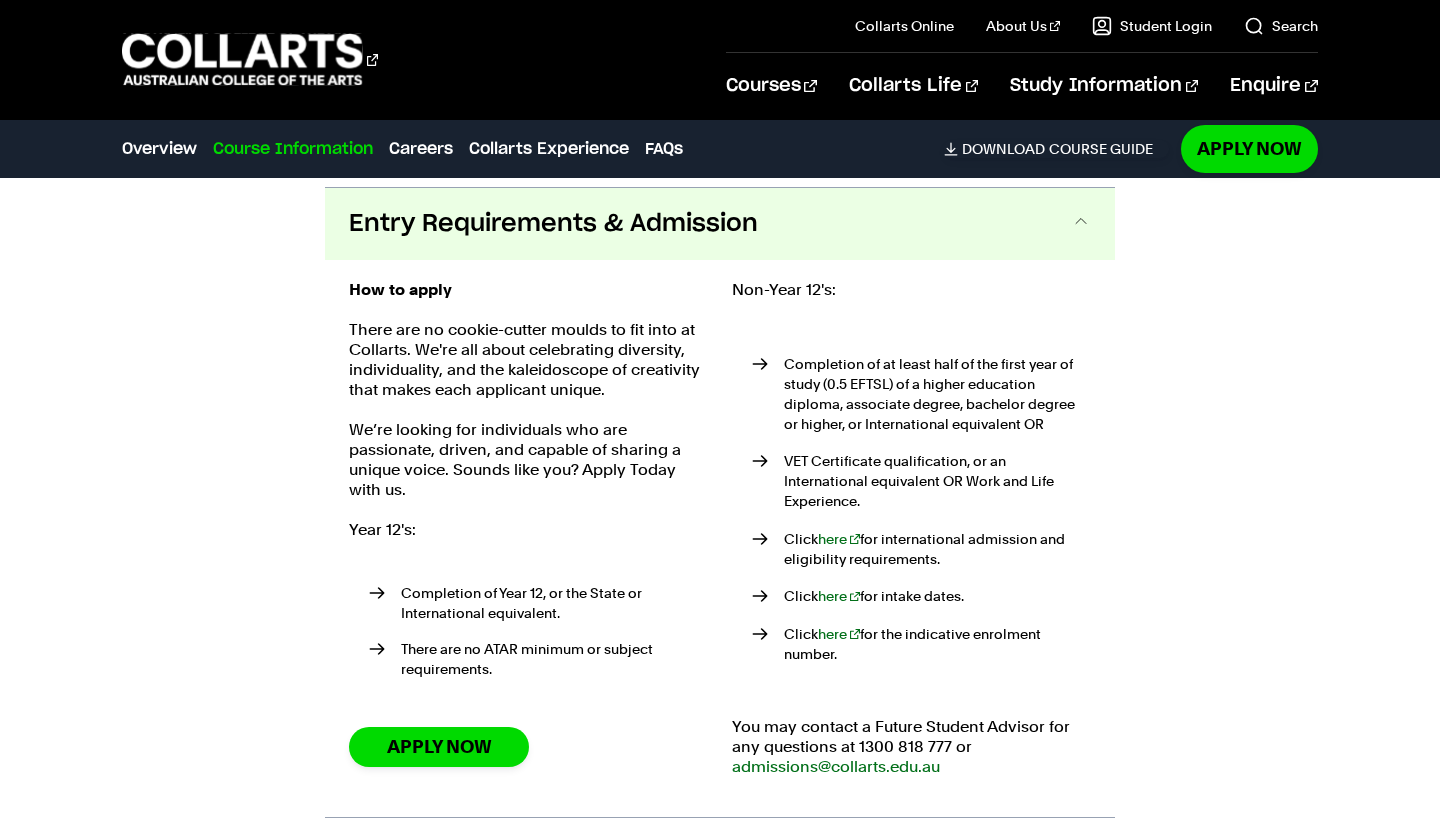scroll, scrollTop: 4579, scrollLeft: 0, axis: vertical 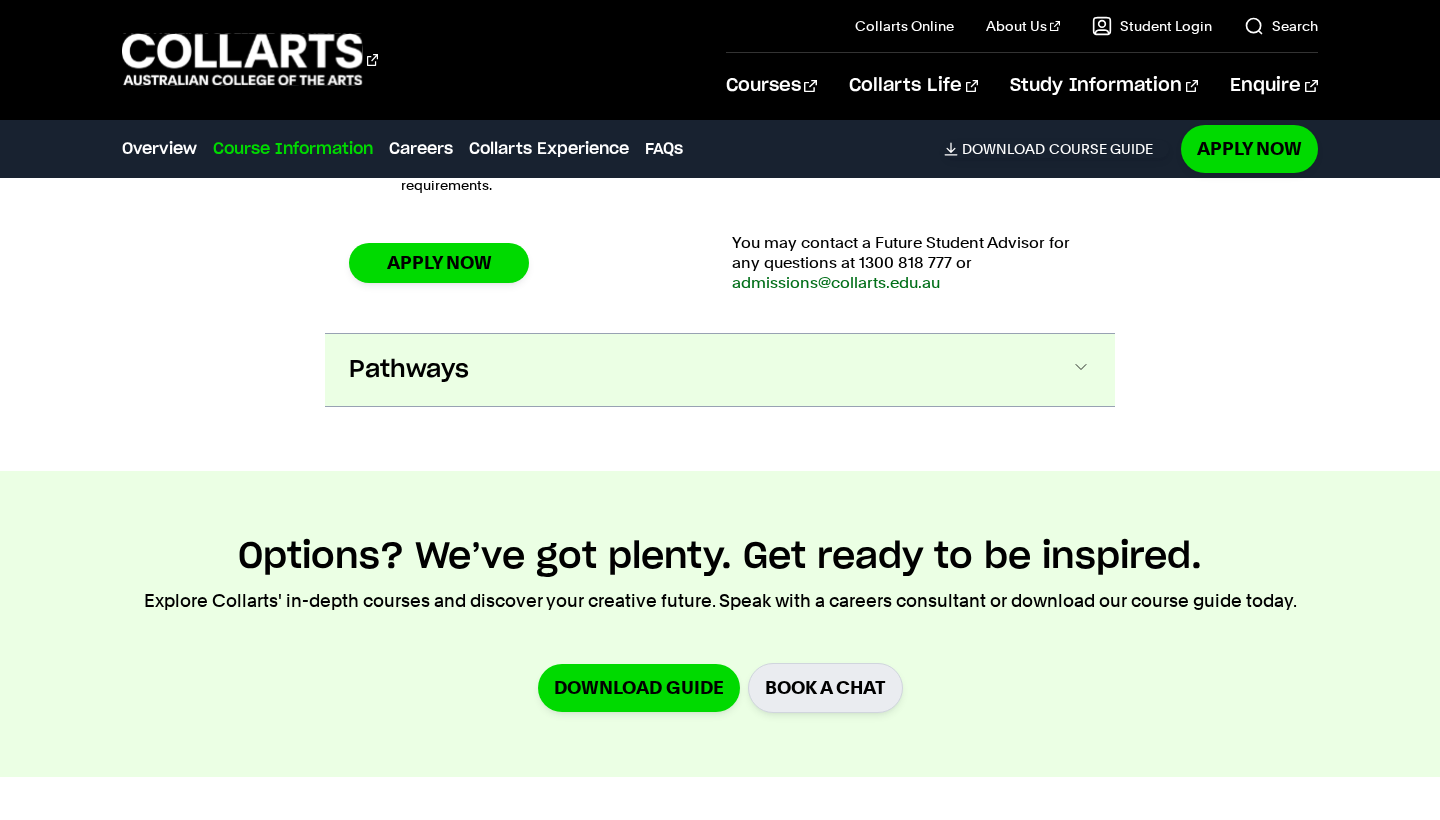 click on "Pathways" at bounding box center [720, 370] 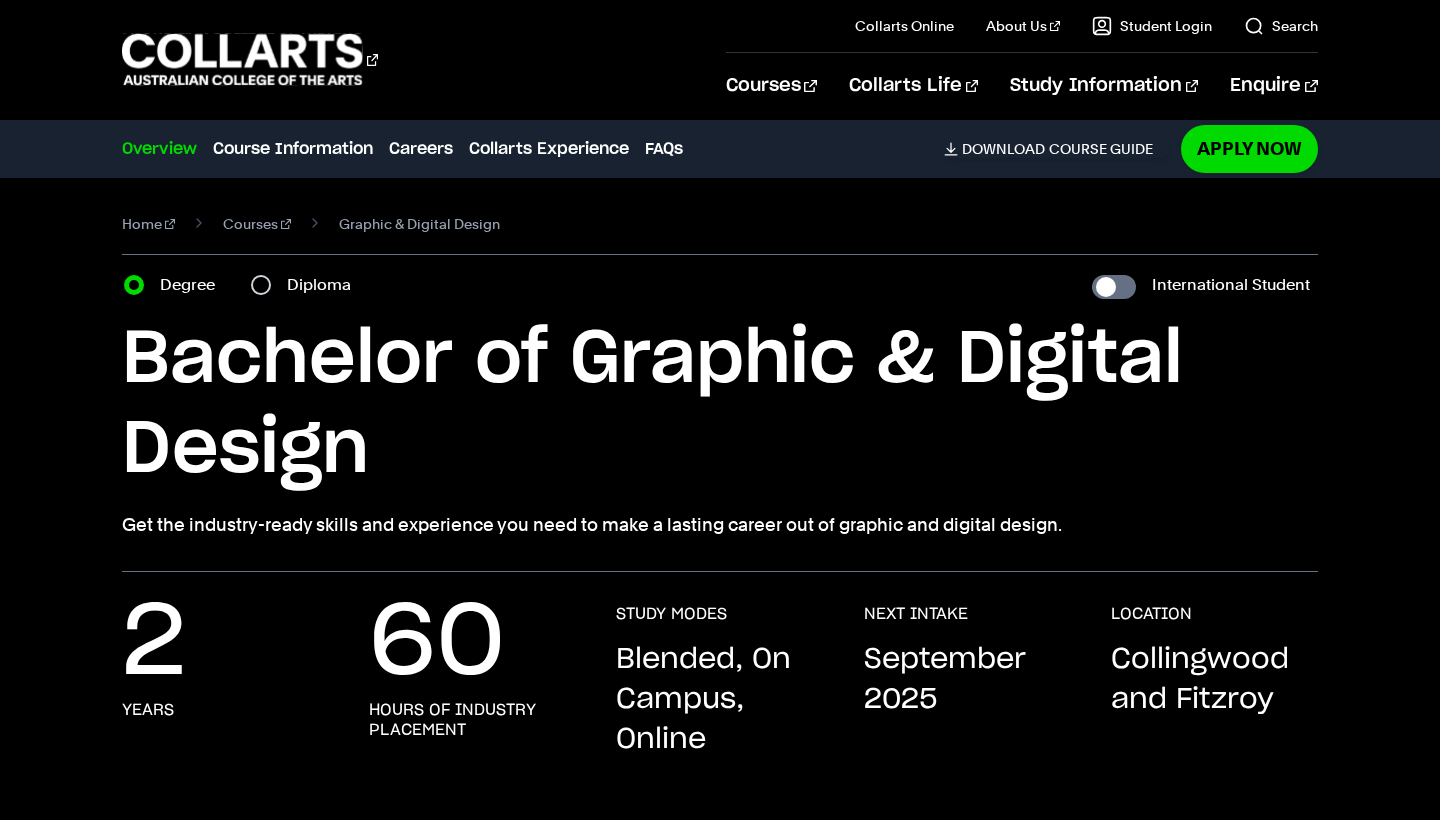 scroll, scrollTop: 0, scrollLeft: 0, axis: both 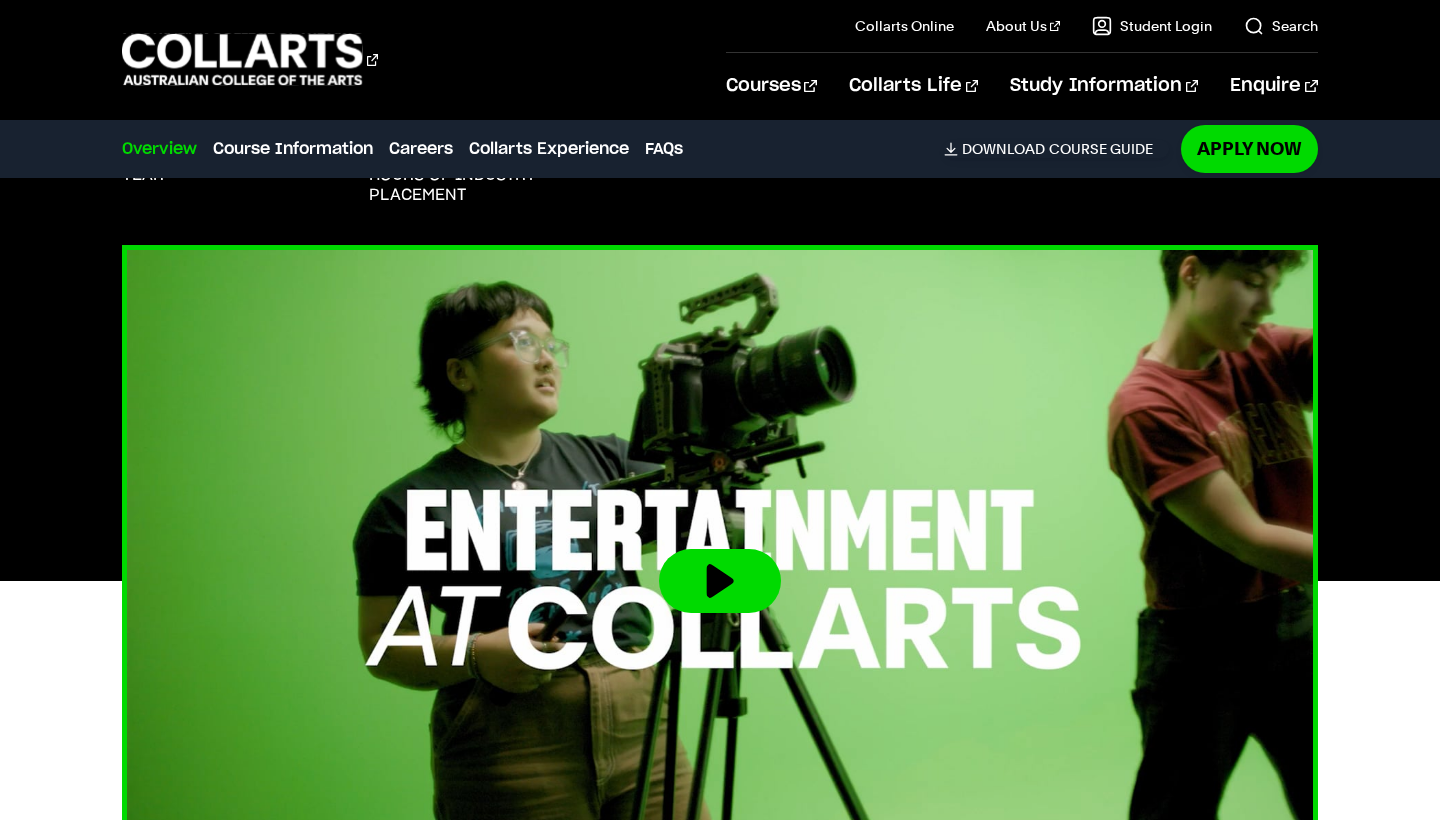 click at bounding box center [720, 581] 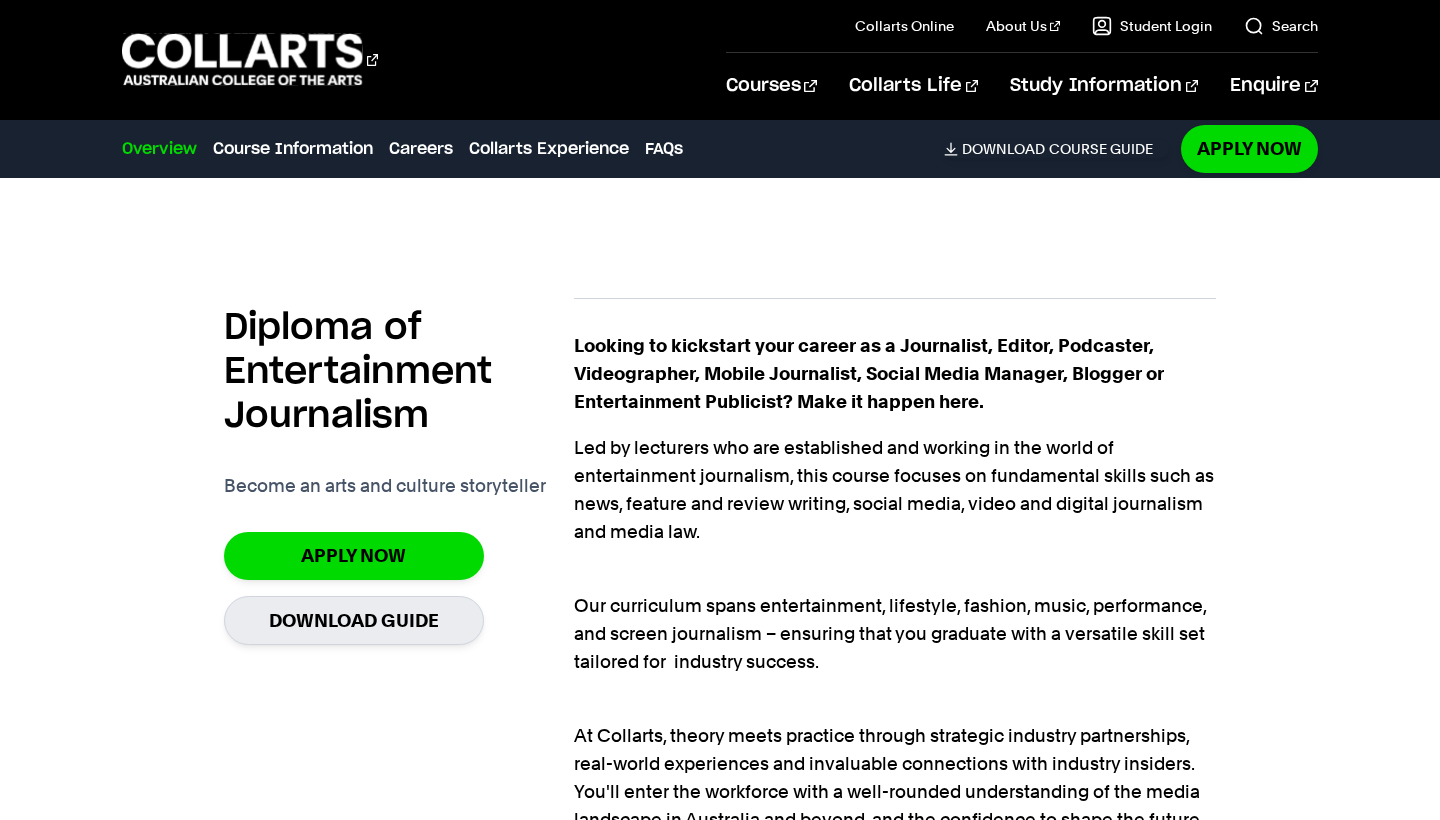 scroll, scrollTop: 1239, scrollLeft: 0, axis: vertical 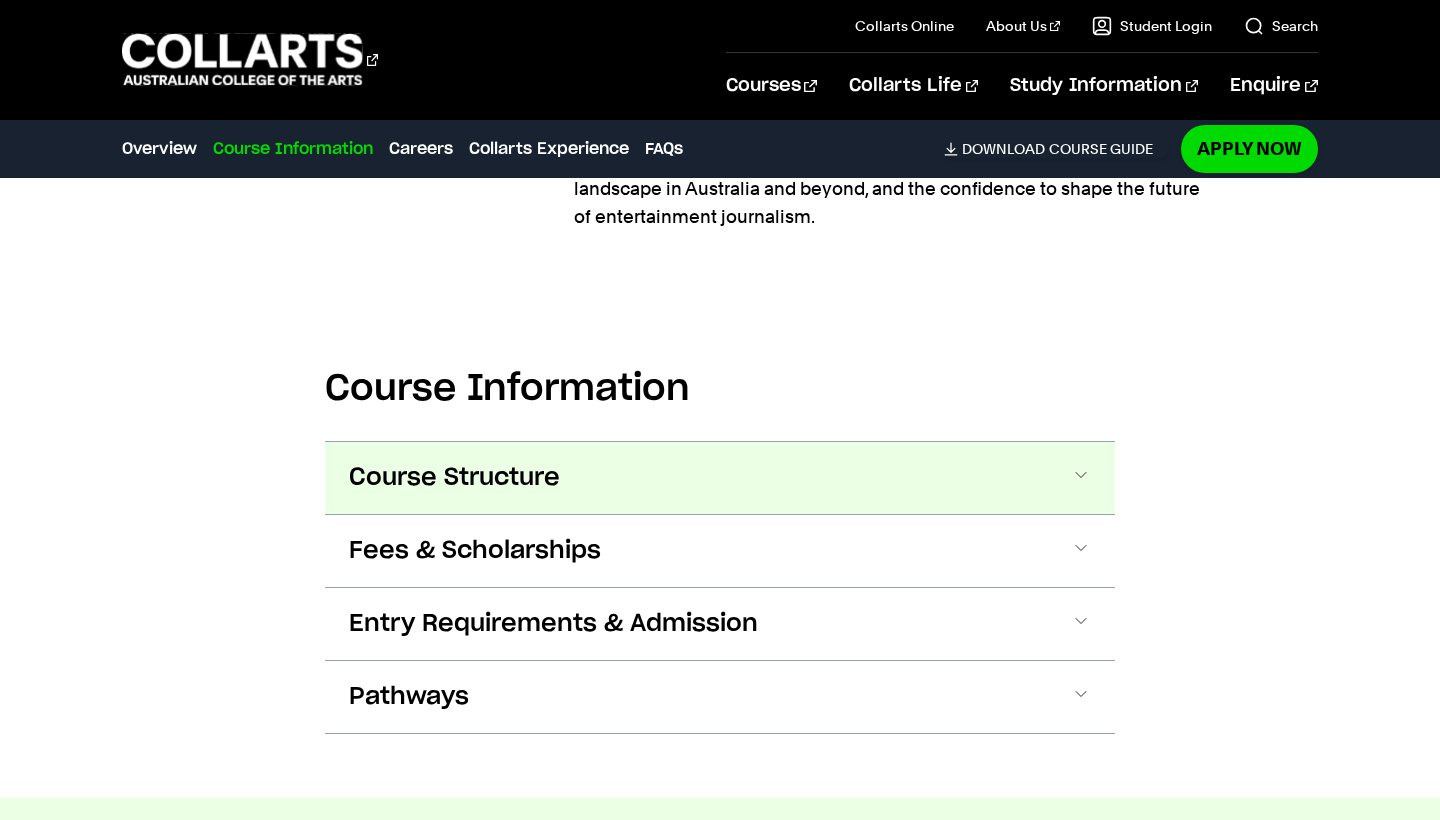click on "Course Structure" at bounding box center [720, 478] 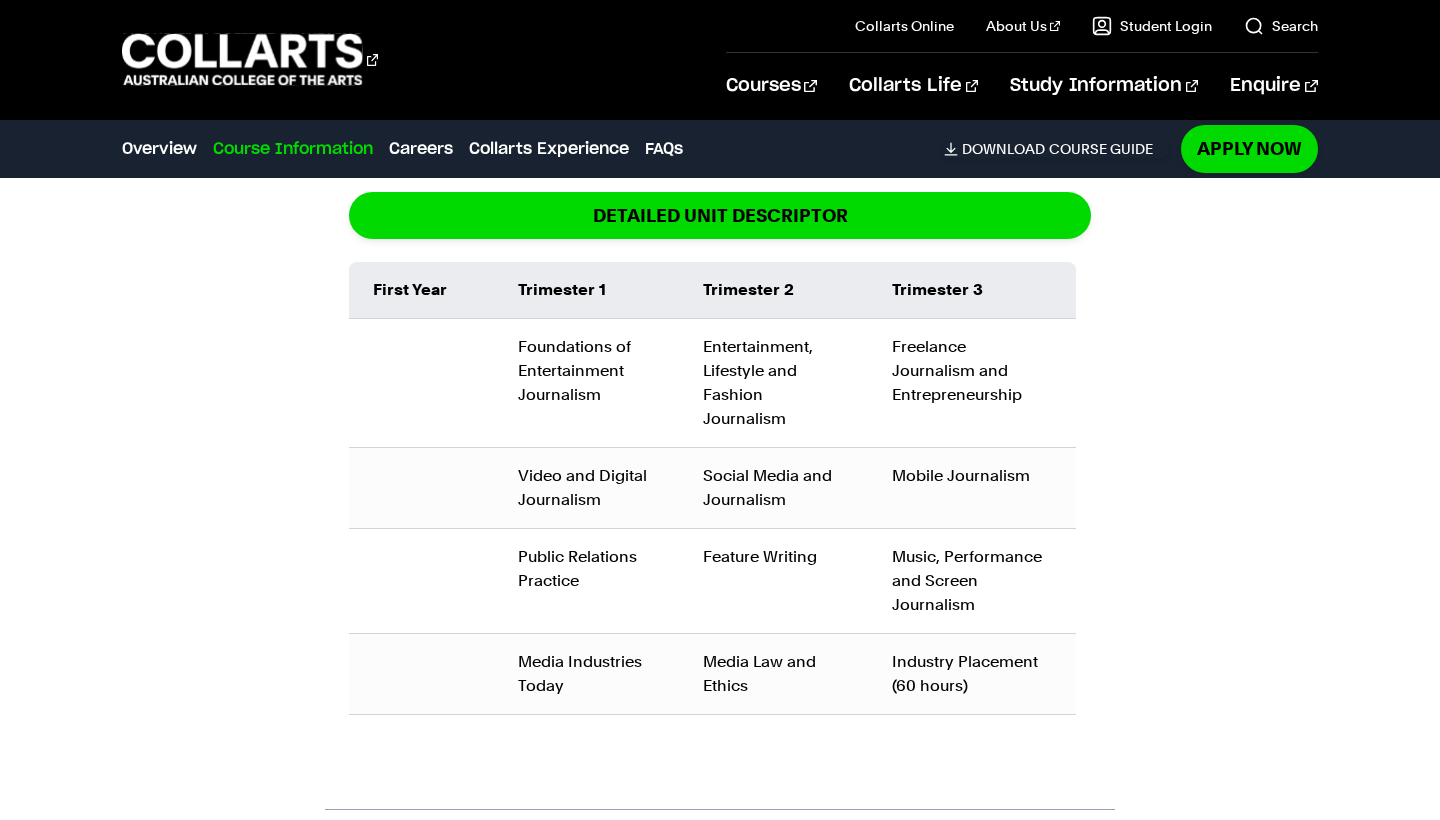 scroll, scrollTop: 2346, scrollLeft: 0, axis: vertical 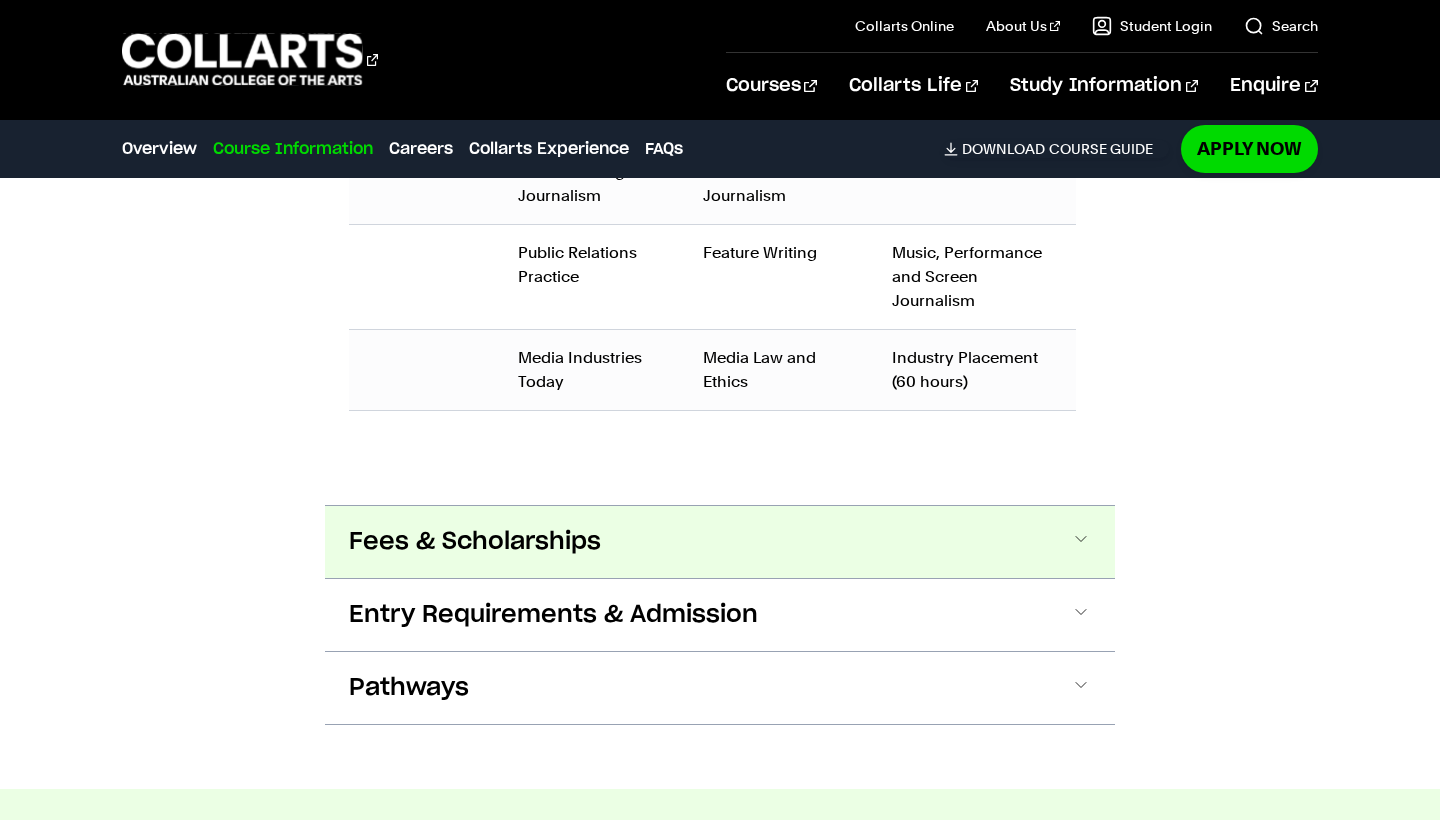 click on "Fees & Scholarships" at bounding box center (475, 542) 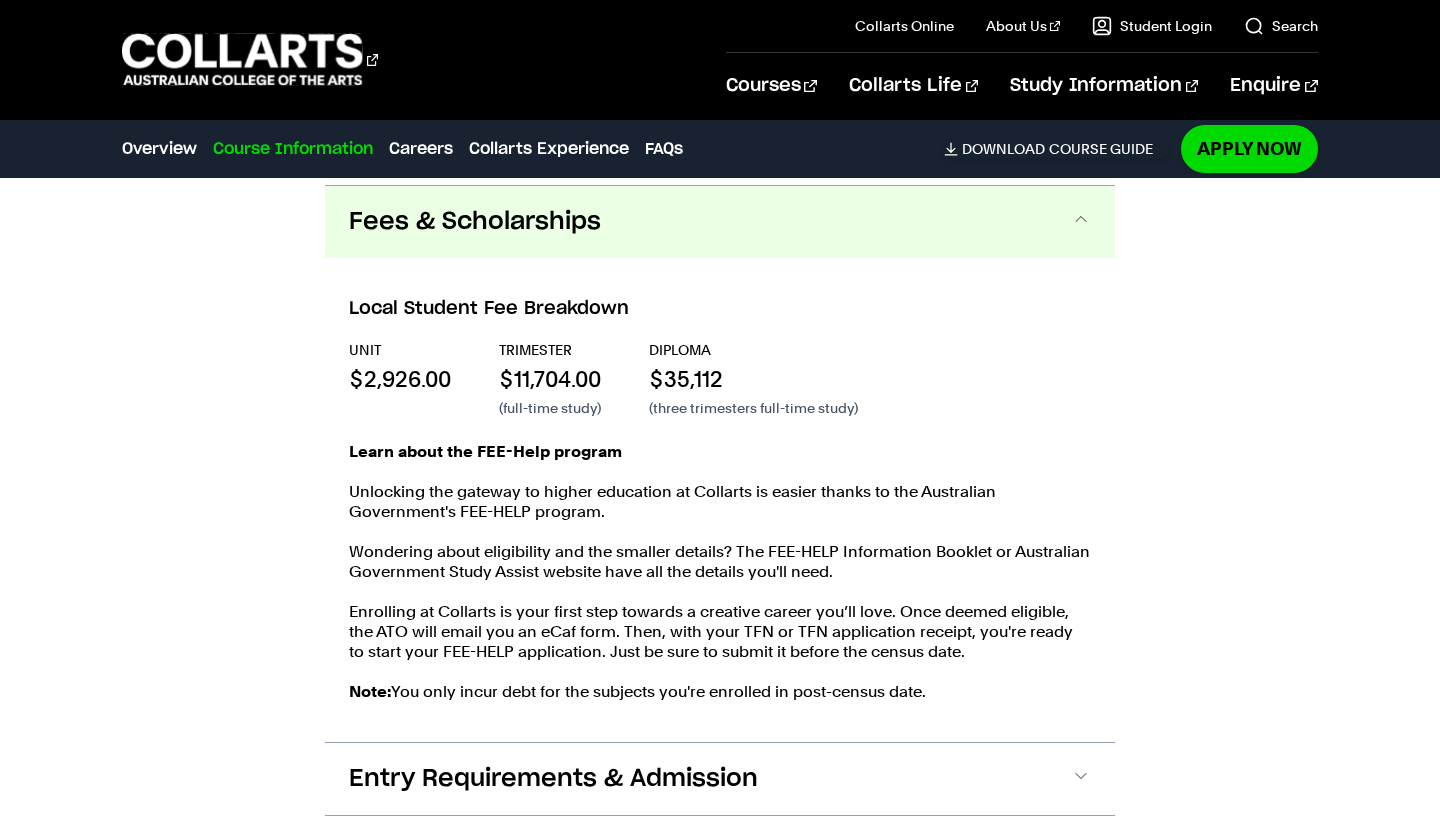 scroll, scrollTop: 2974, scrollLeft: 0, axis: vertical 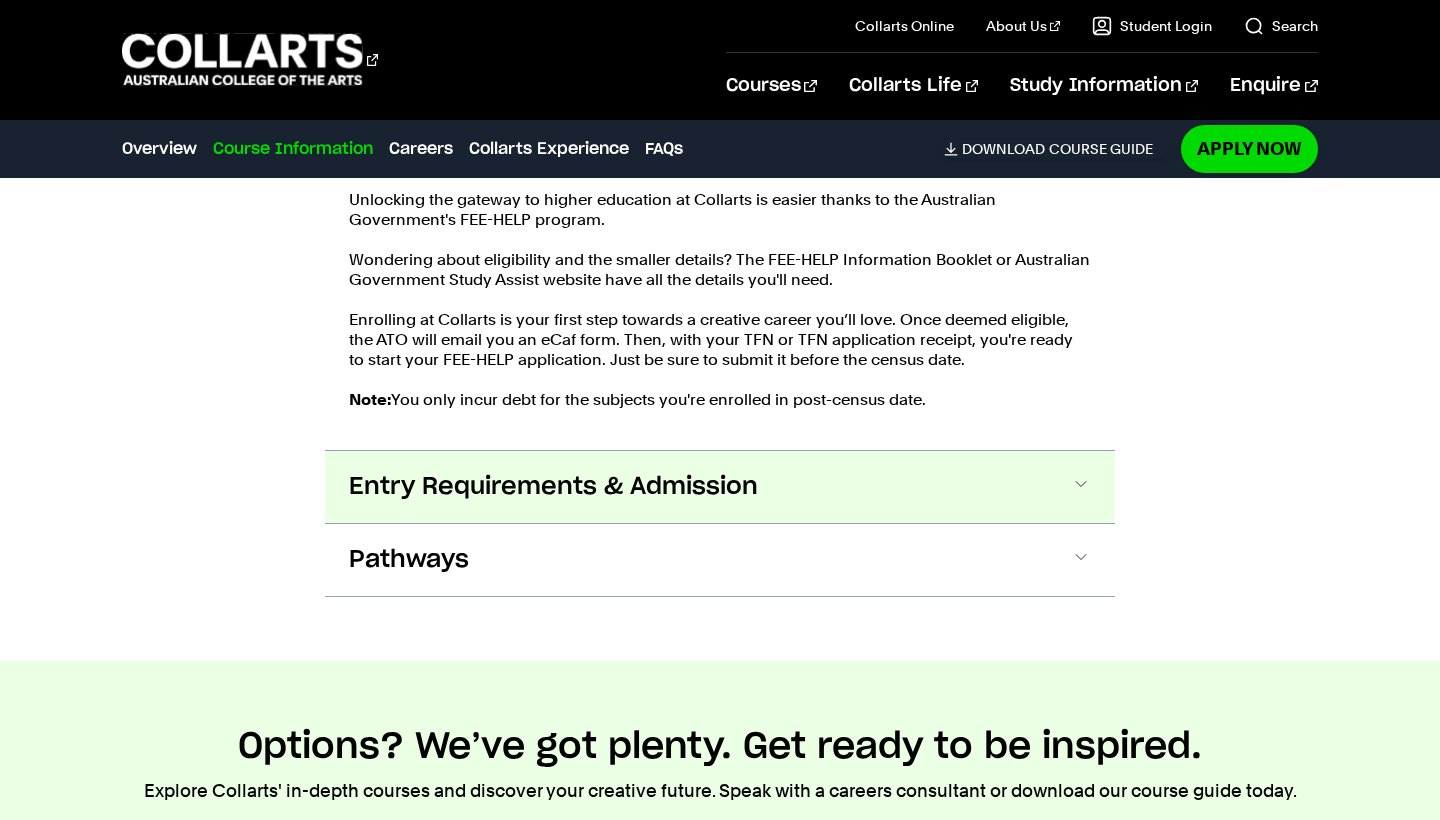 click on "Entry Requirements & Admission" at bounding box center (553, 487) 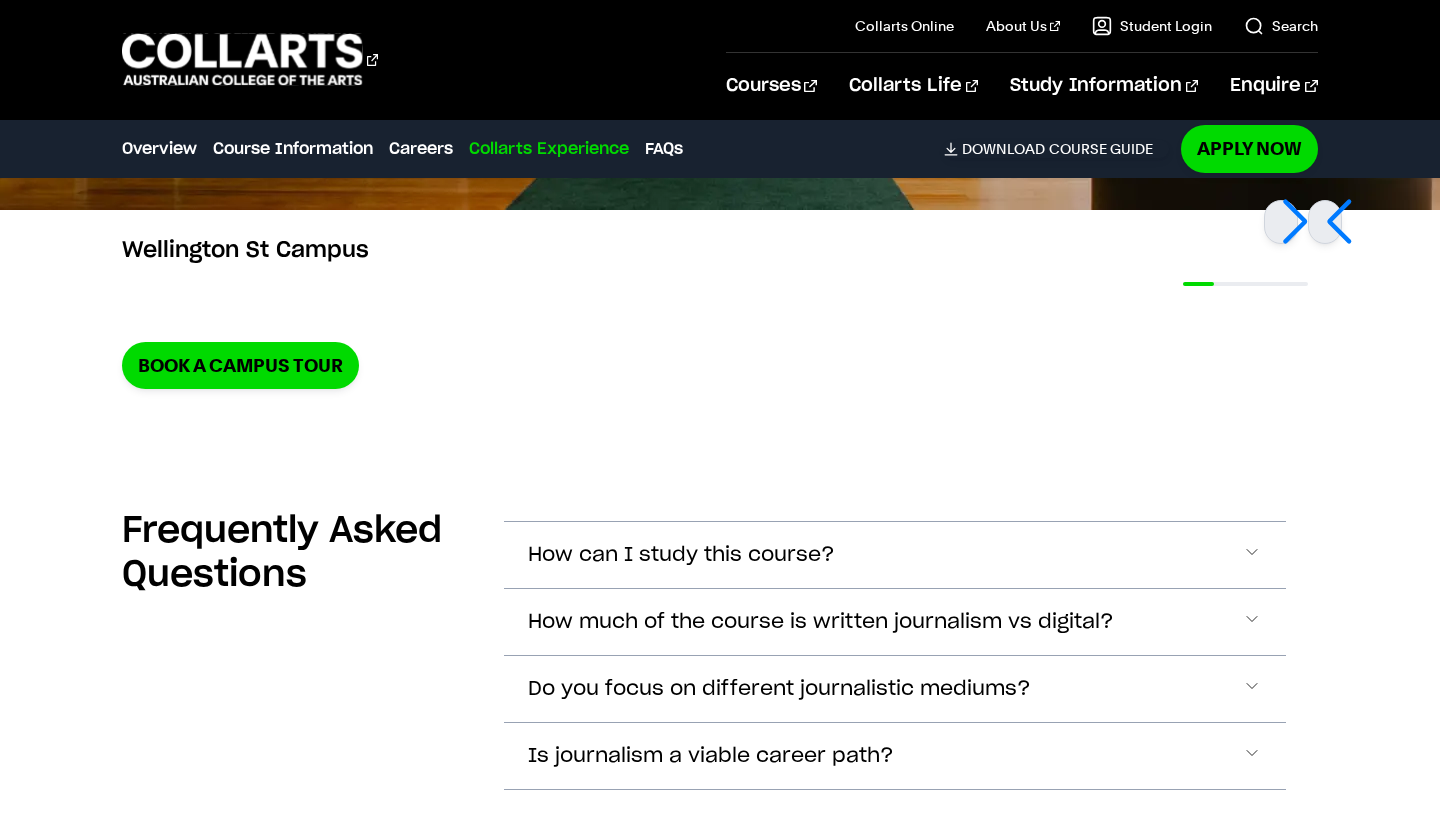 scroll, scrollTop: 6216, scrollLeft: 0, axis: vertical 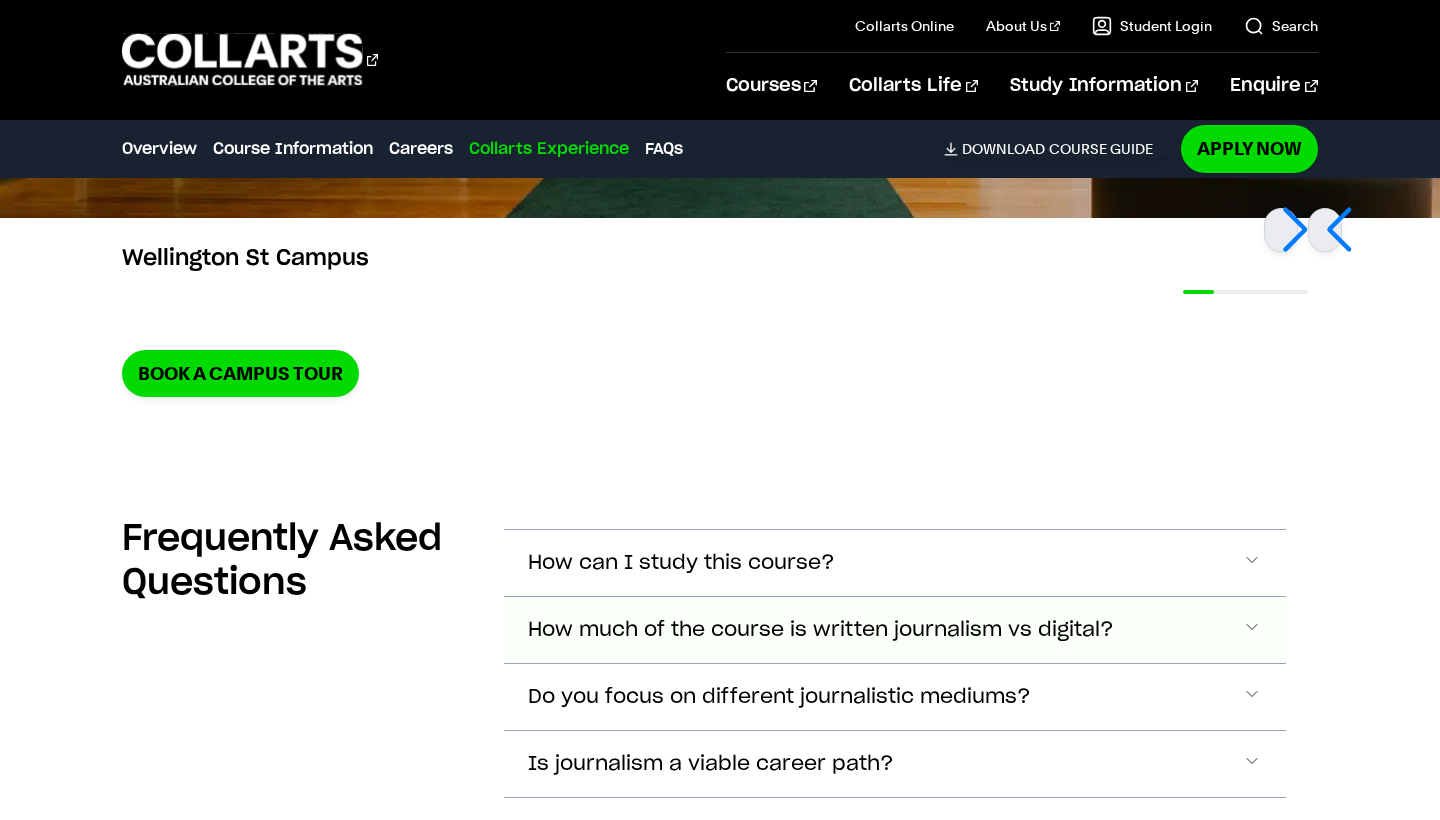 click on "How much of the course is written journalism vs digital?" at bounding box center [681, 563] 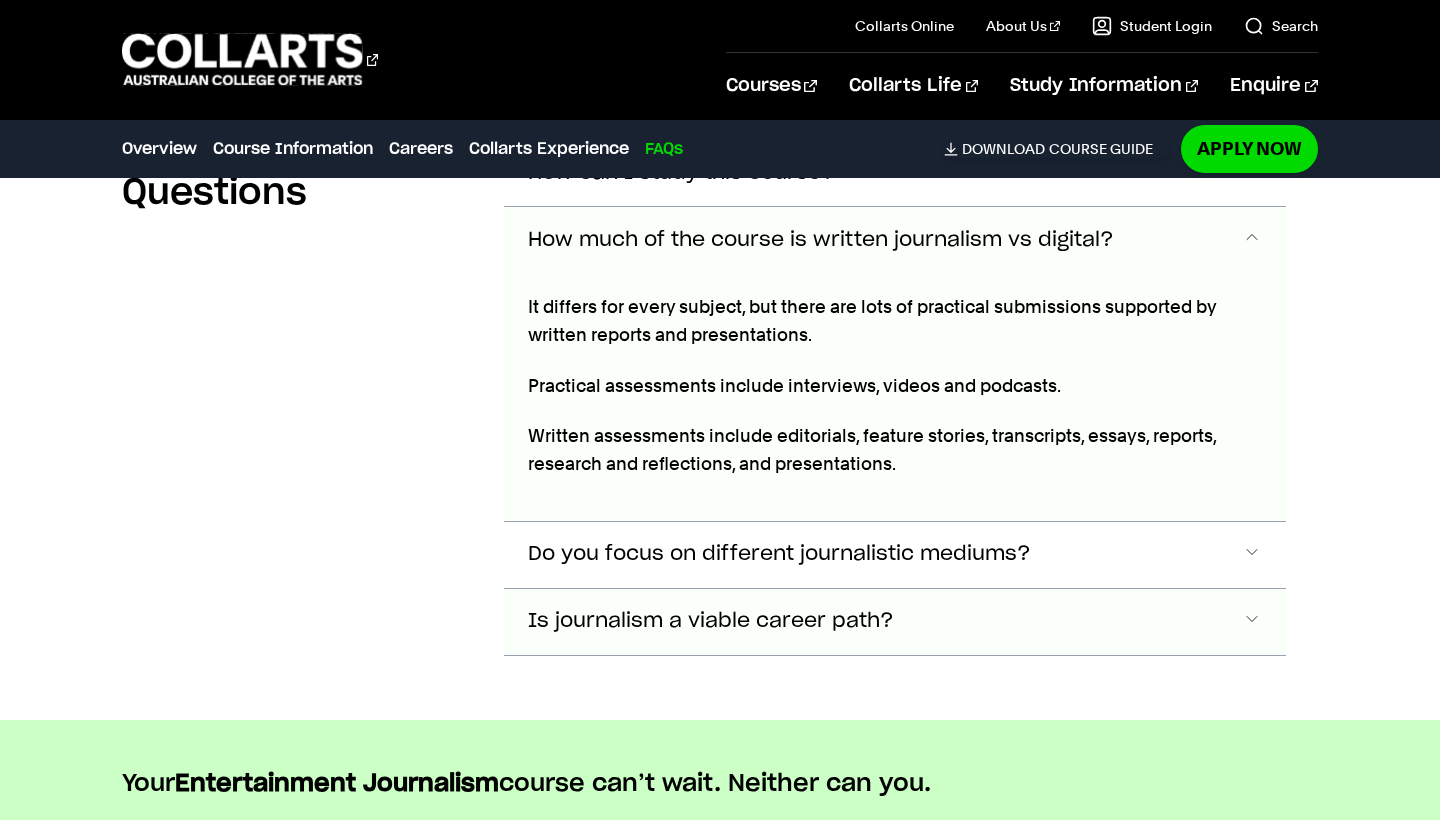 scroll, scrollTop: 6606, scrollLeft: 0, axis: vertical 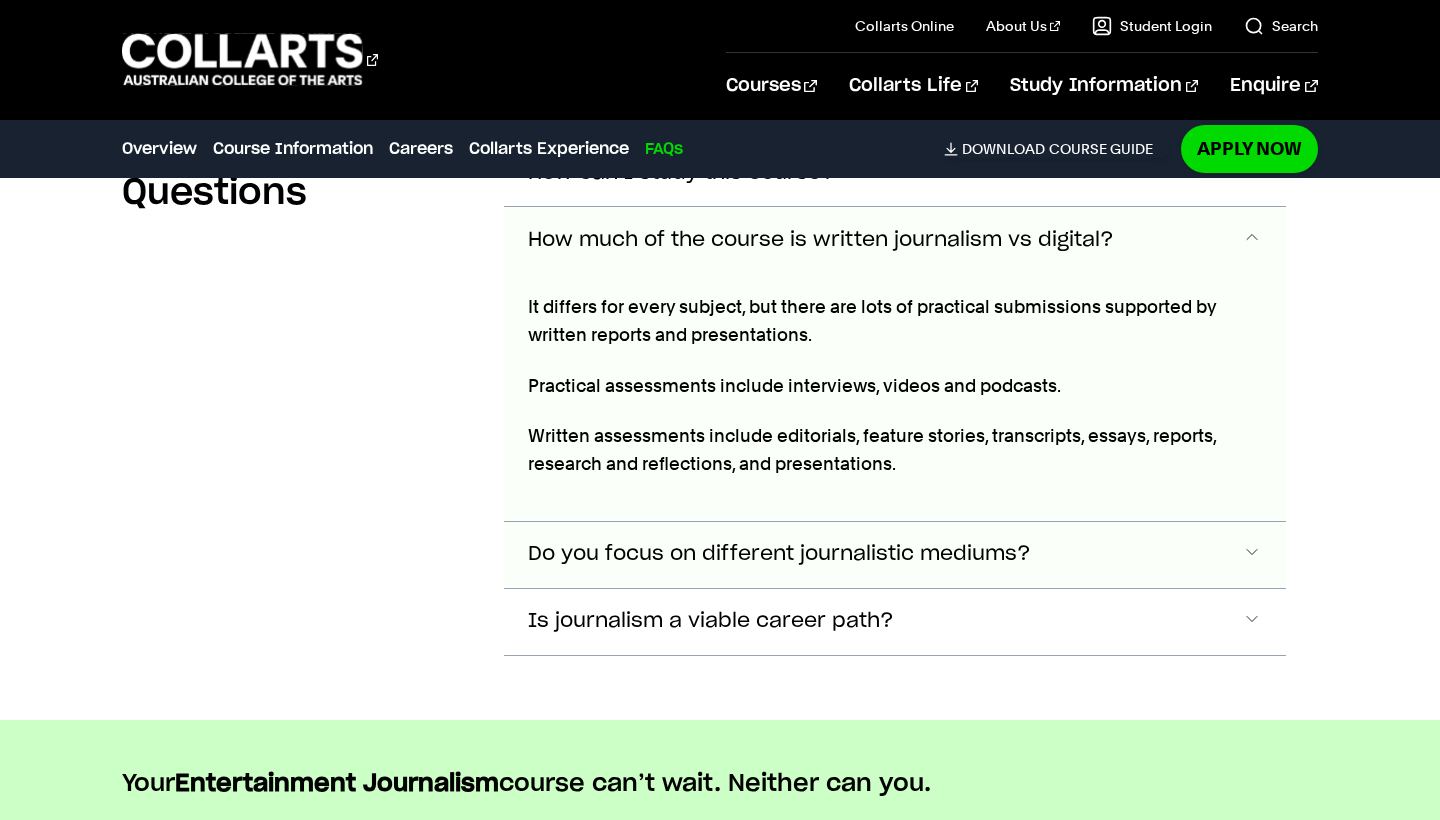 click on "Do you focus on different journalistic mediums?" at bounding box center [681, 173] 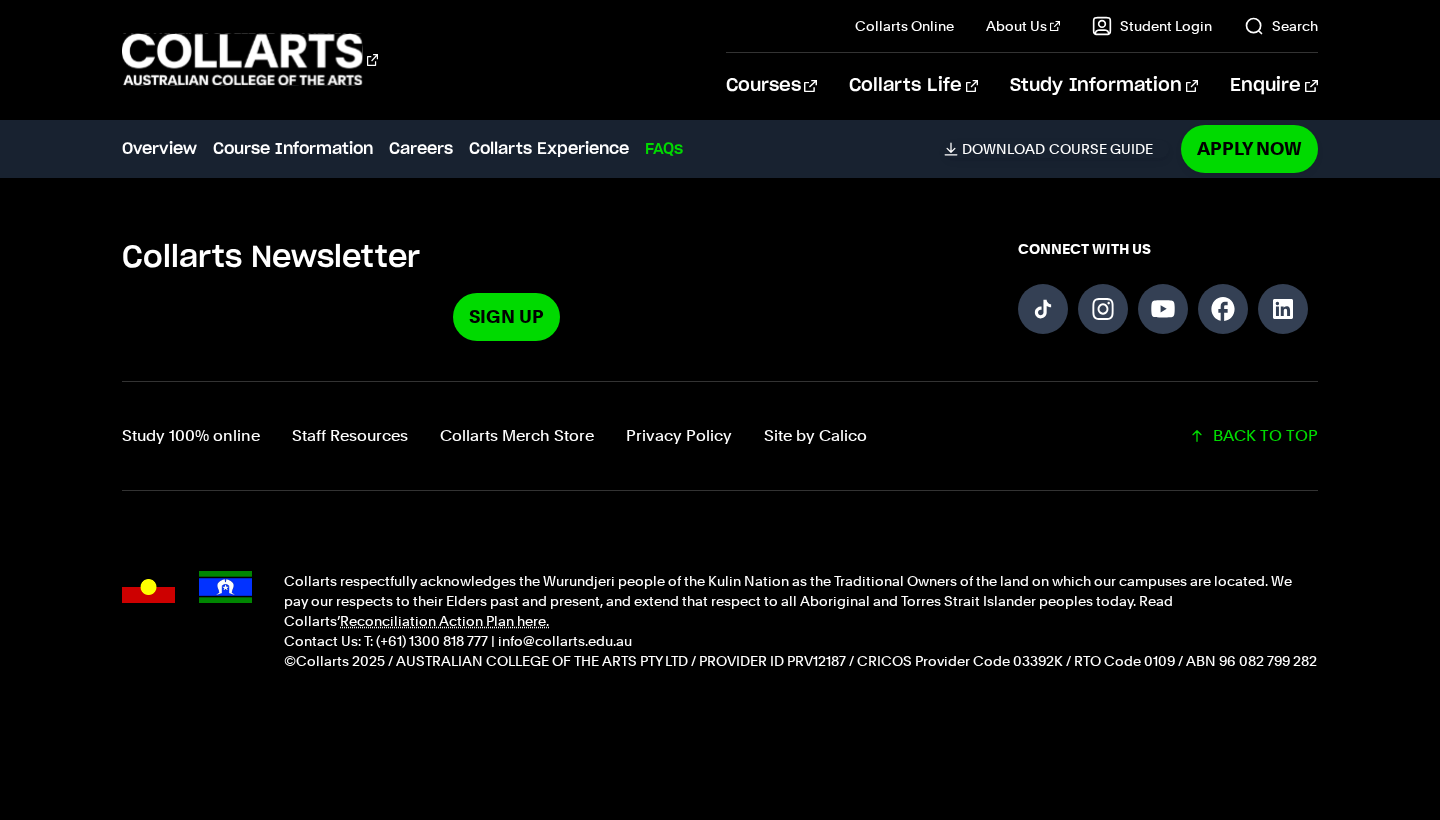 scroll, scrollTop: 7748, scrollLeft: 0, axis: vertical 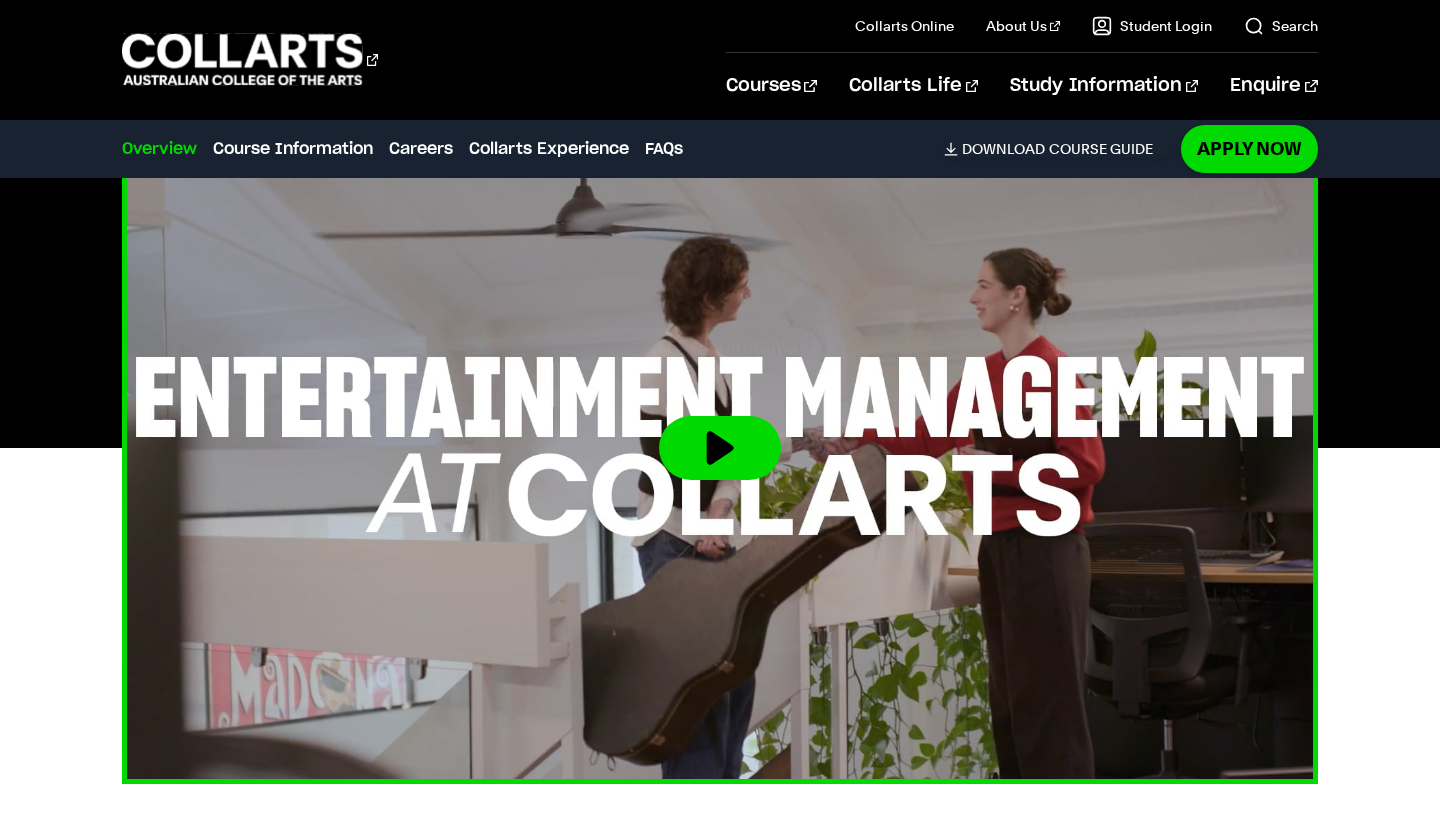 click at bounding box center [720, 448] 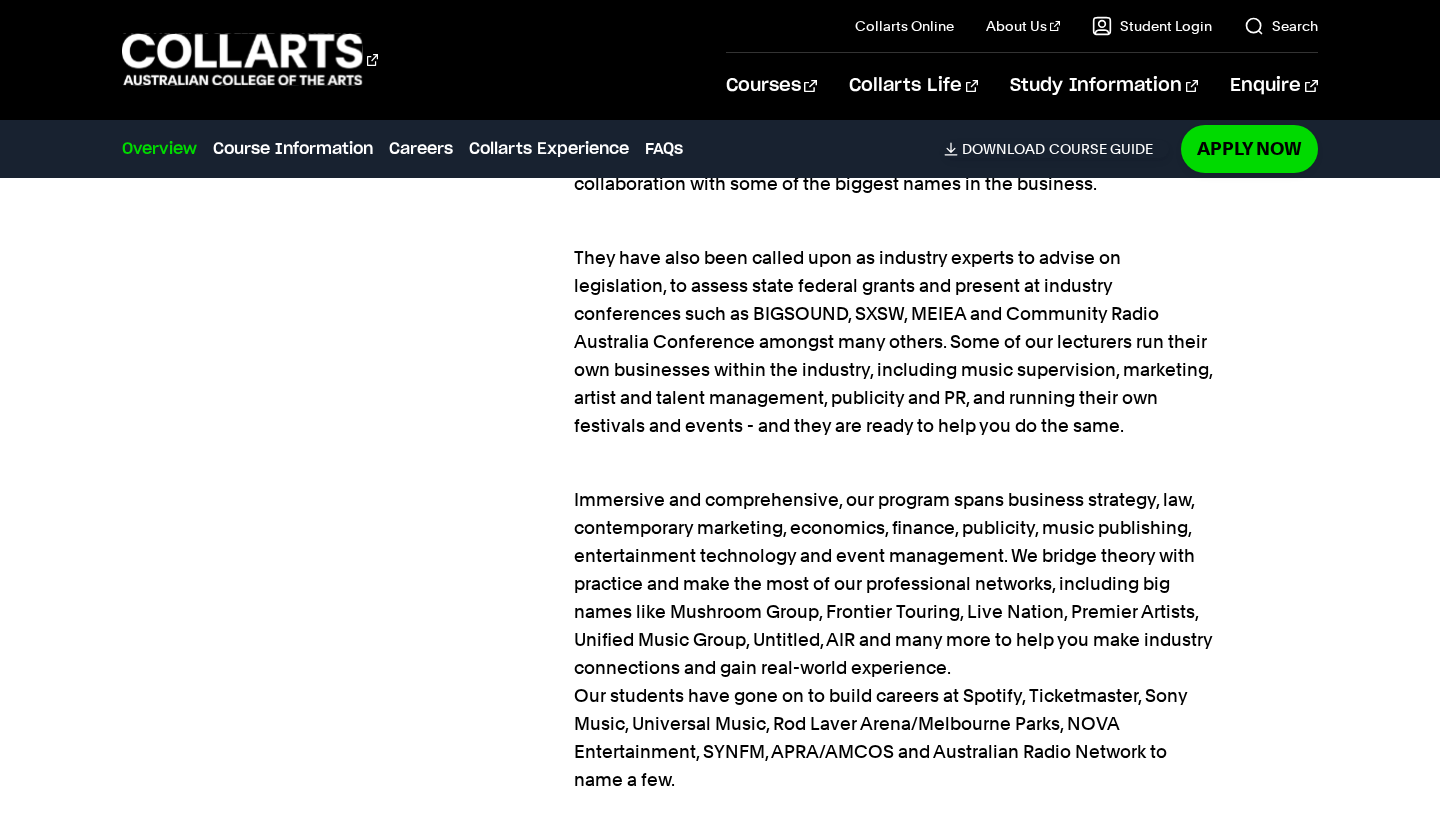 scroll, scrollTop: 1937, scrollLeft: 0, axis: vertical 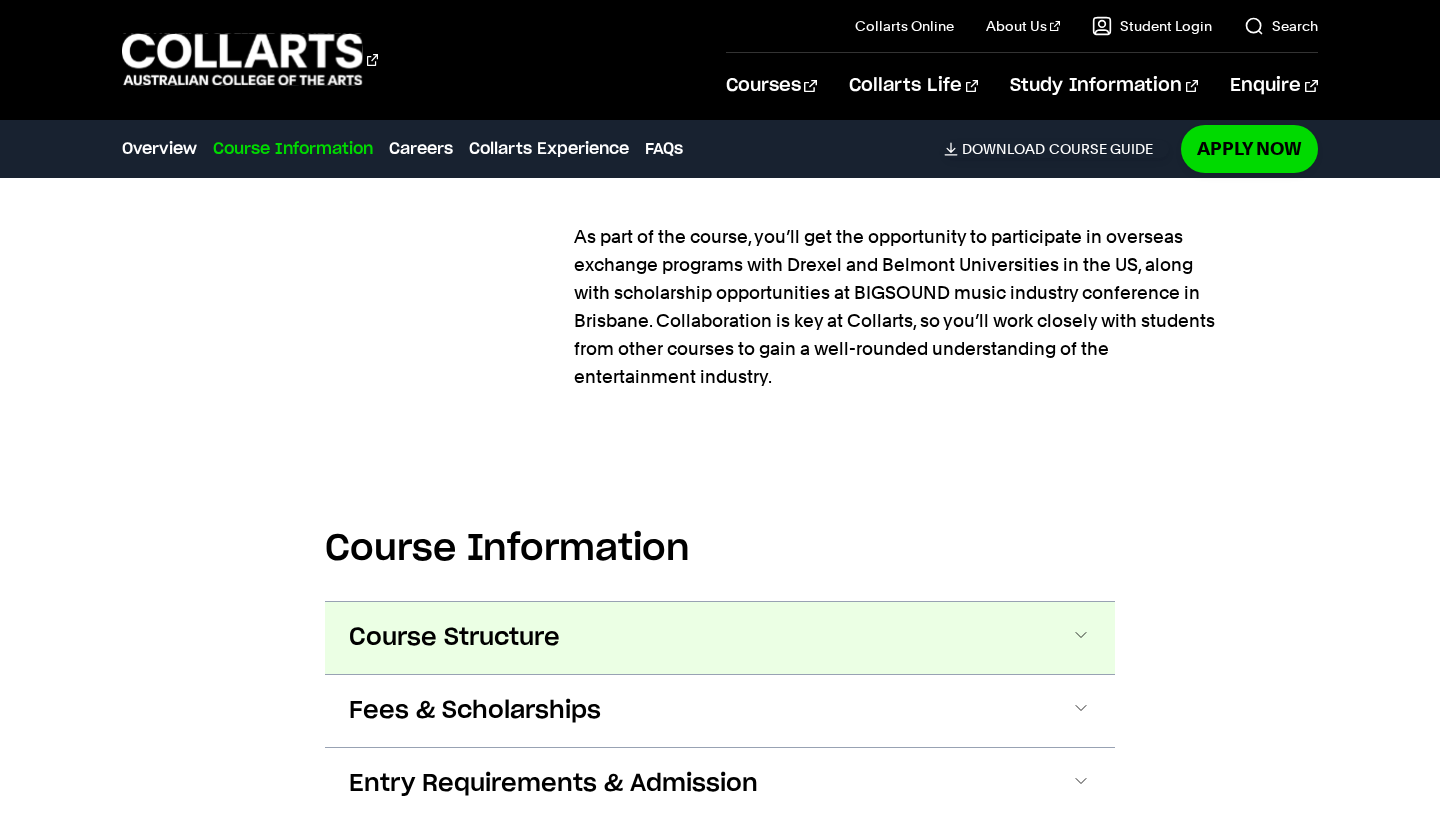 click on "Course Structure" at bounding box center [454, 638] 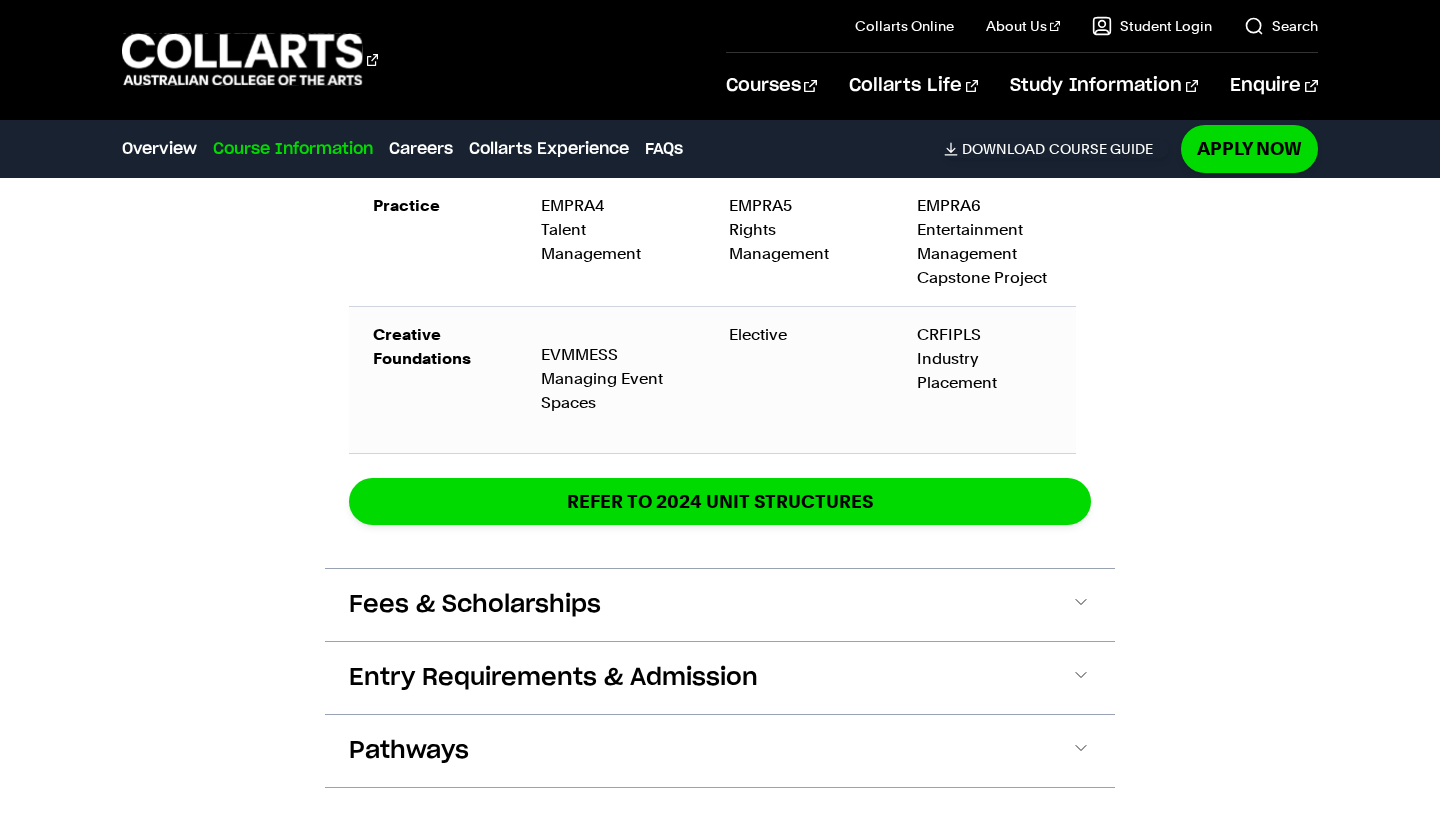 scroll, scrollTop: 4240, scrollLeft: 0, axis: vertical 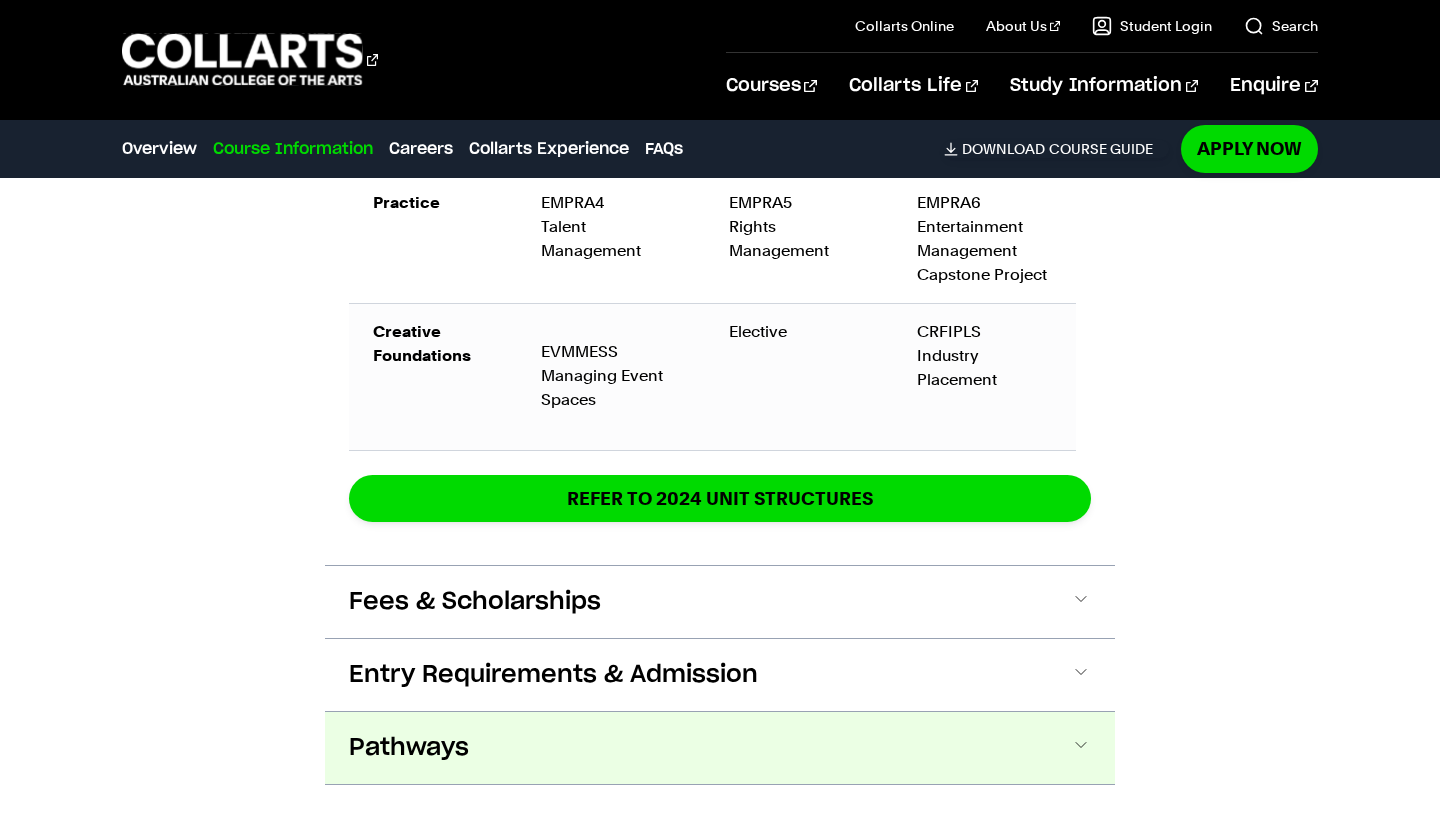 click on "Pathways" at bounding box center [409, 748] 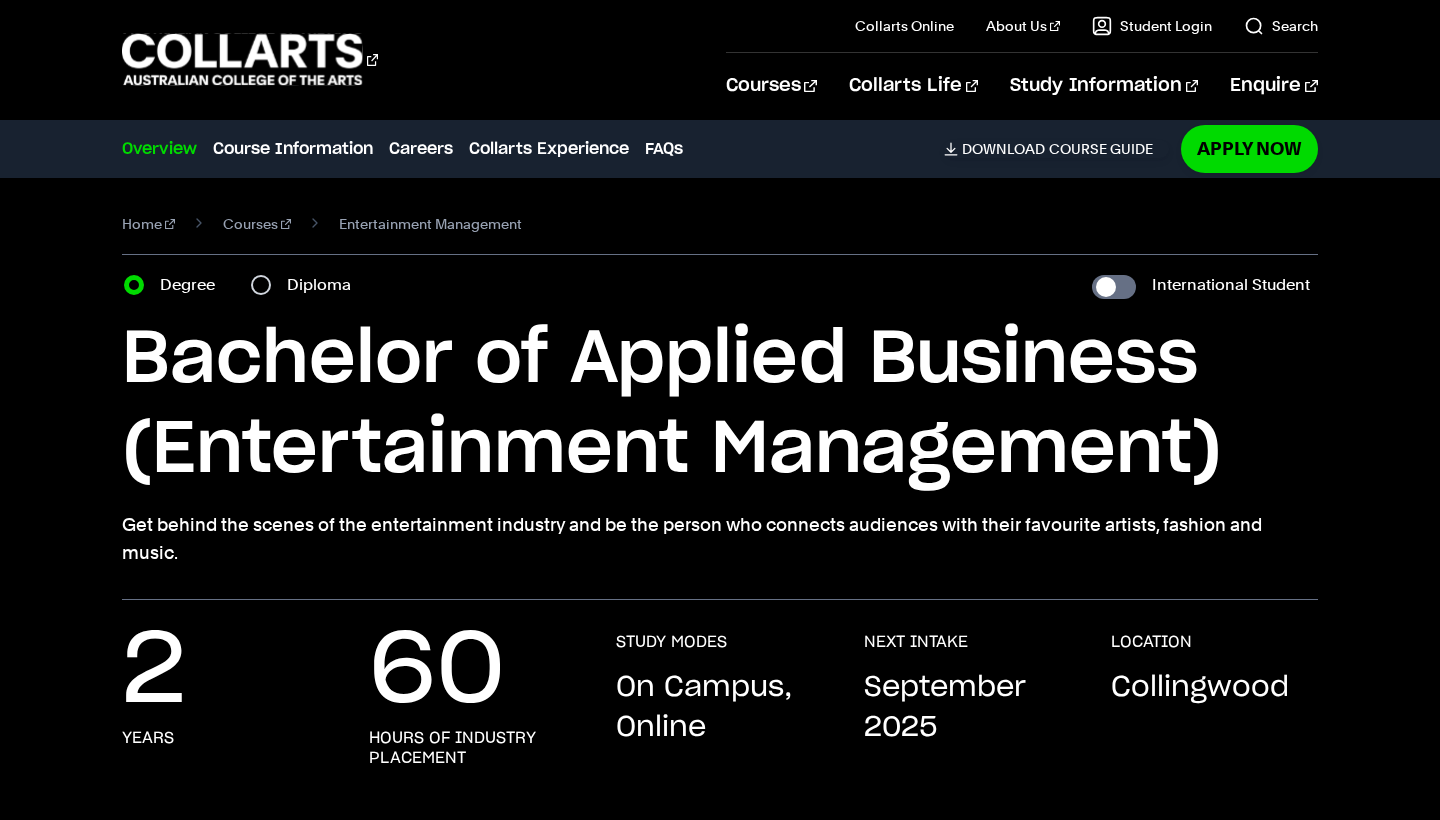 scroll, scrollTop: 0, scrollLeft: 0, axis: both 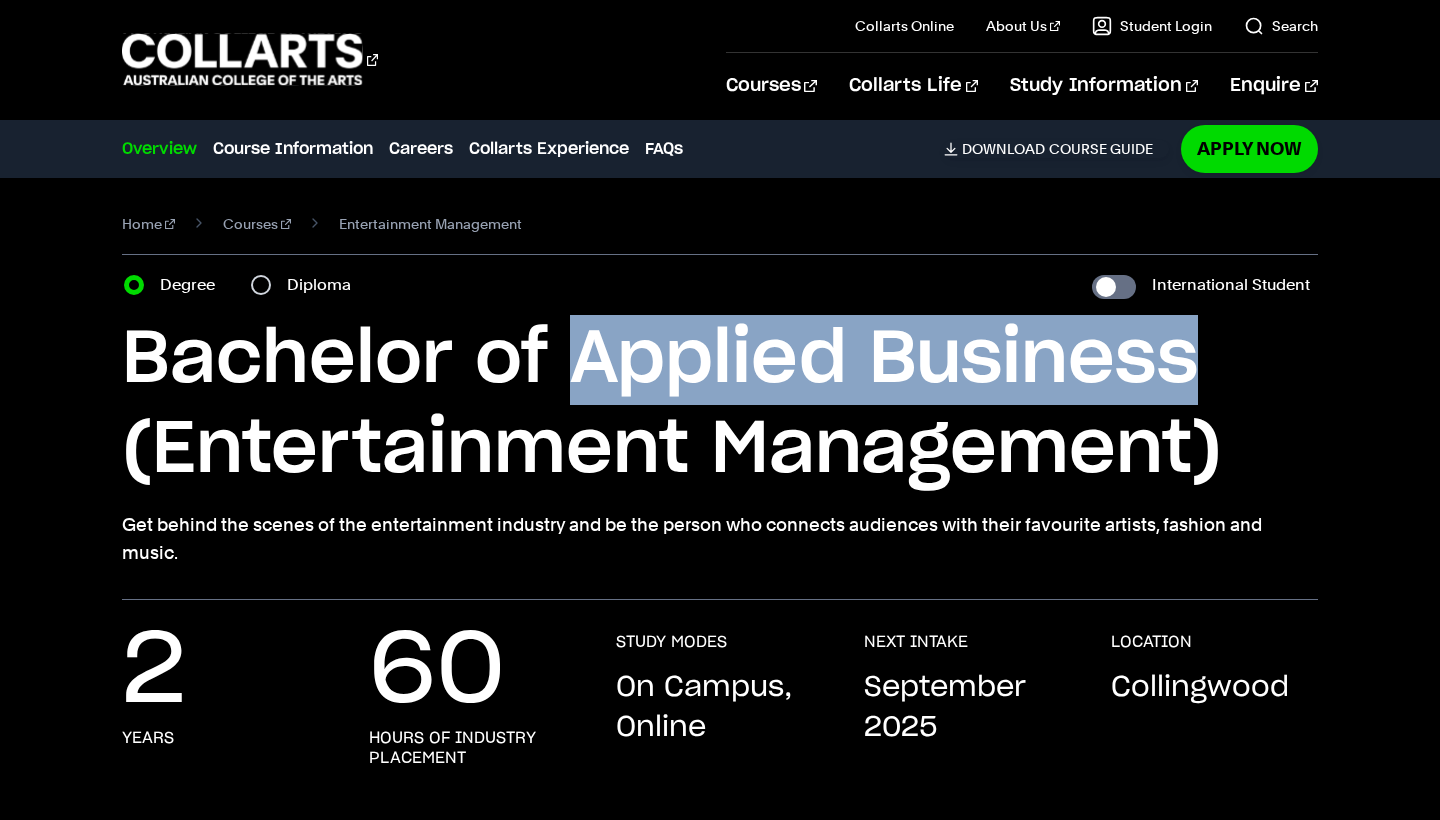 drag, startPoint x: 583, startPoint y: 358, endPoint x: 1184, endPoint y: 349, distance: 601.0674 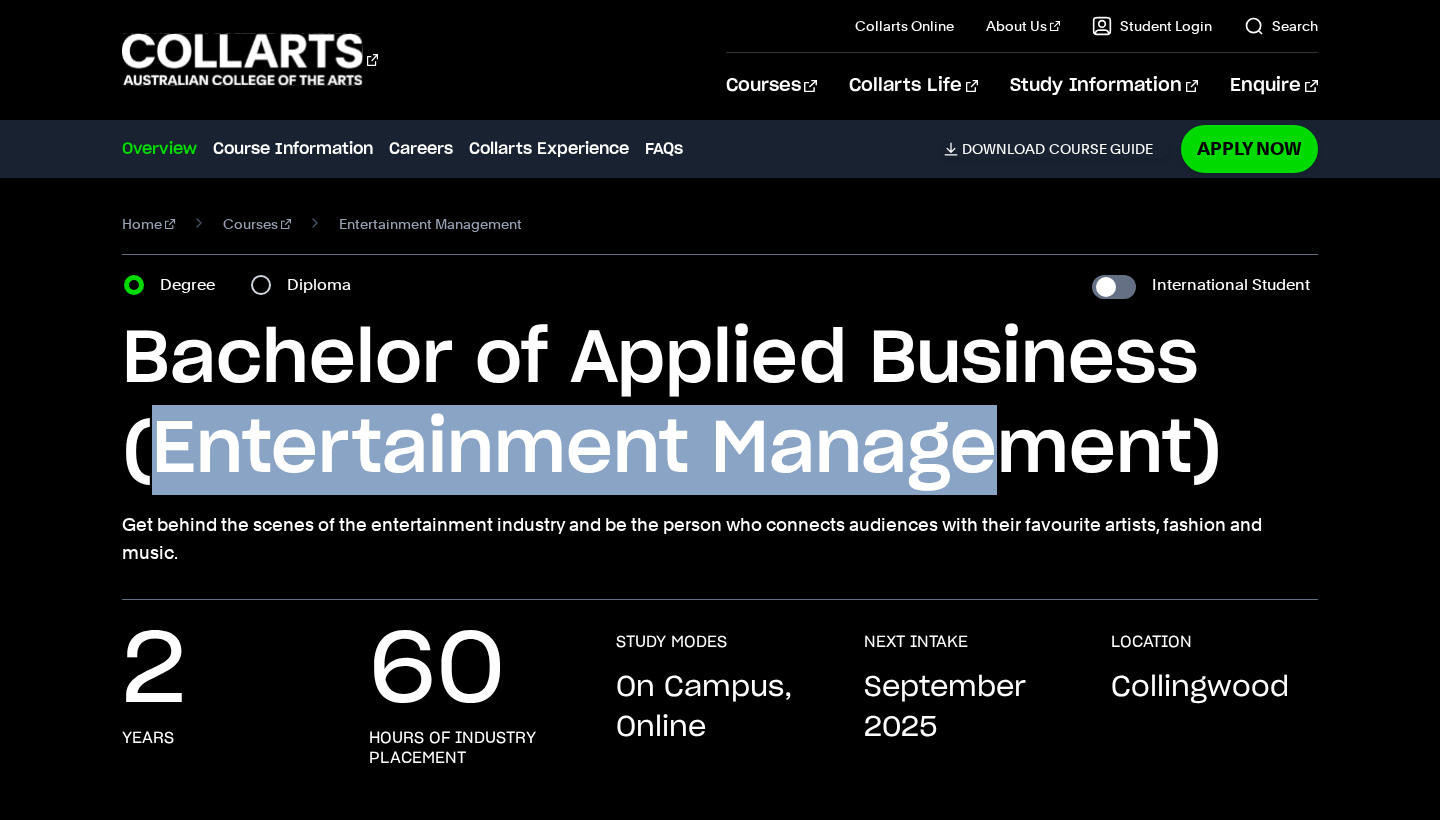 drag, startPoint x: 159, startPoint y: 462, endPoint x: 1020, endPoint y: 443, distance: 861.2096 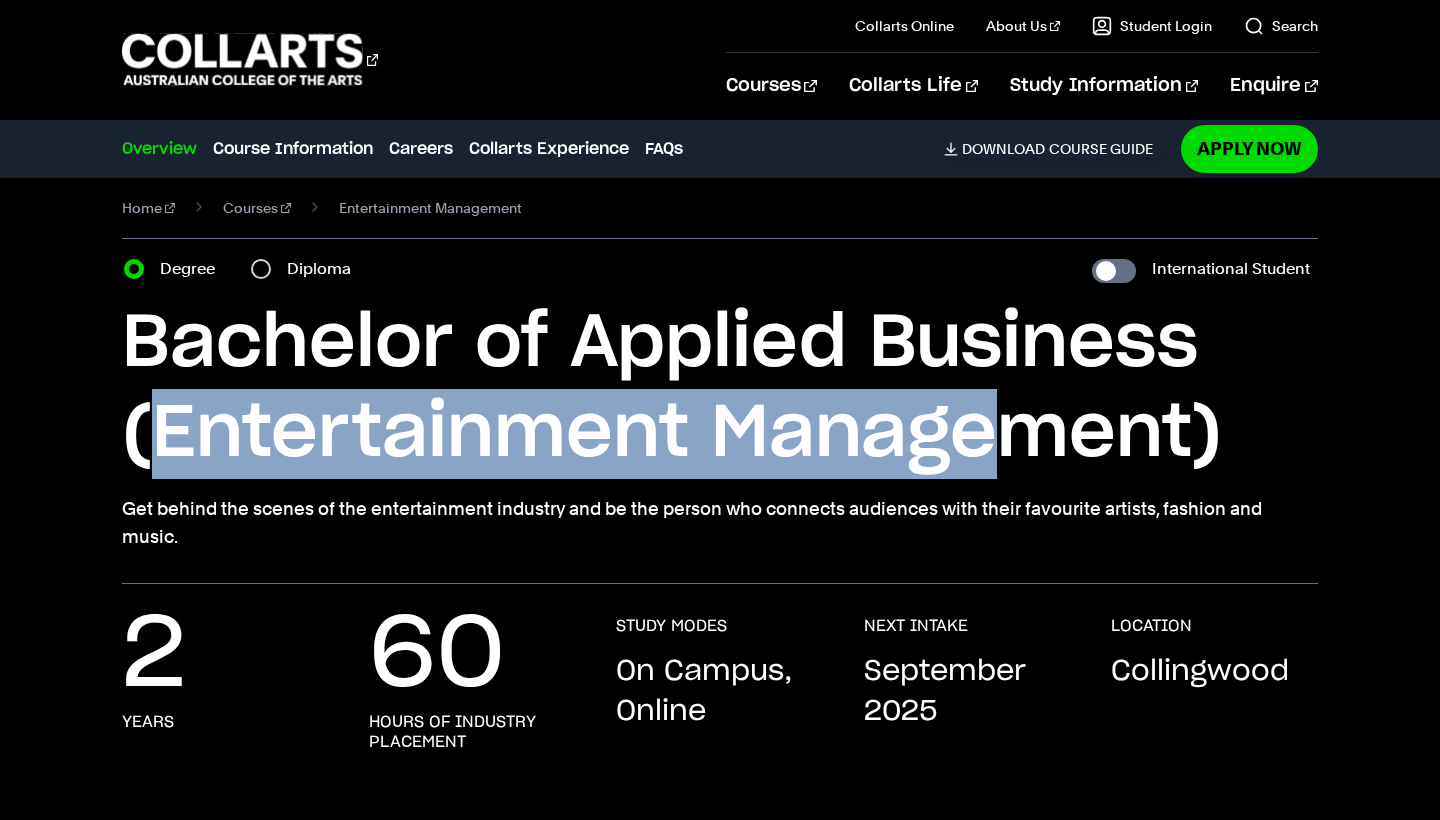 scroll, scrollTop: 25, scrollLeft: 0, axis: vertical 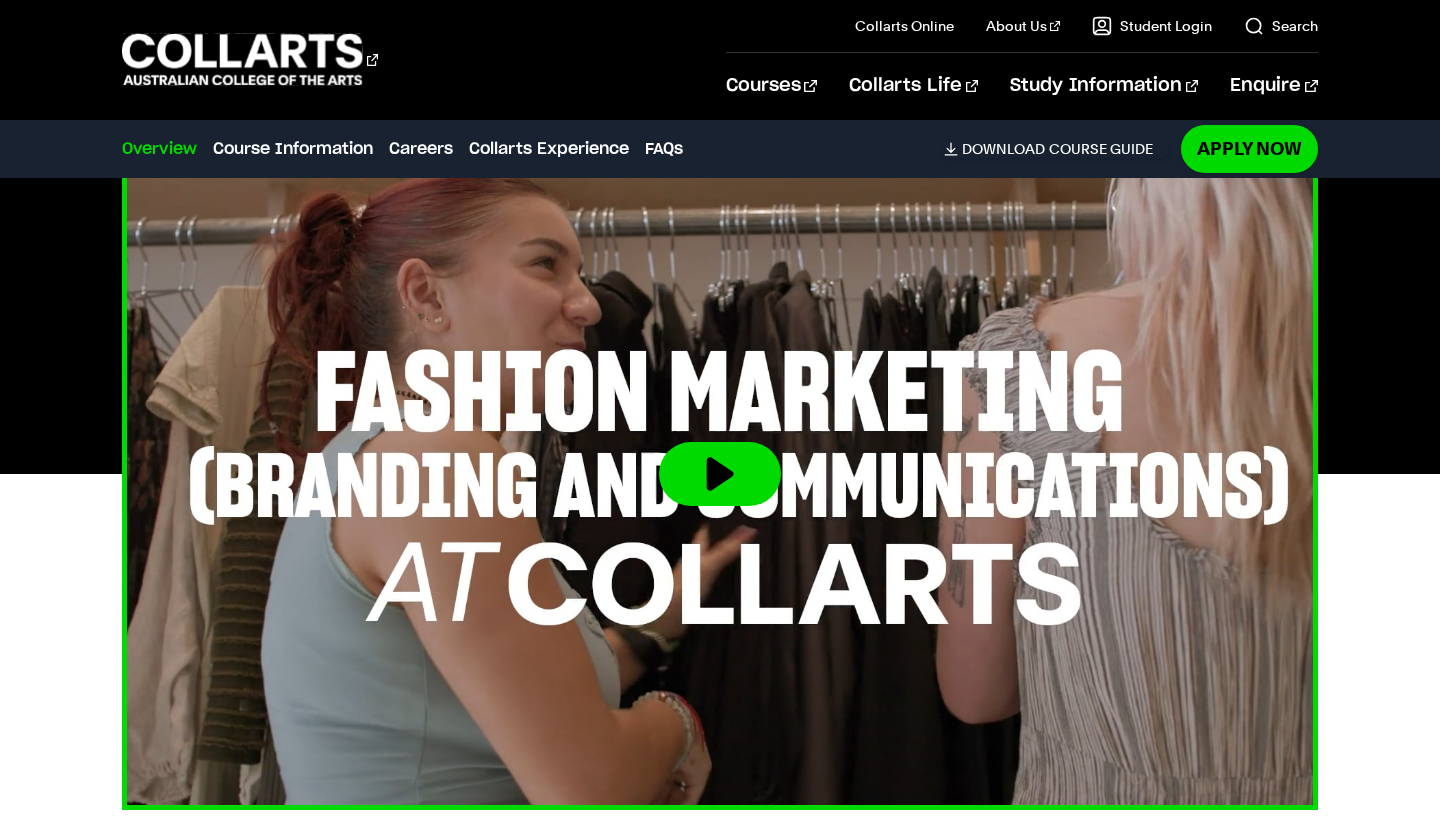 click at bounding box center (720, 474) 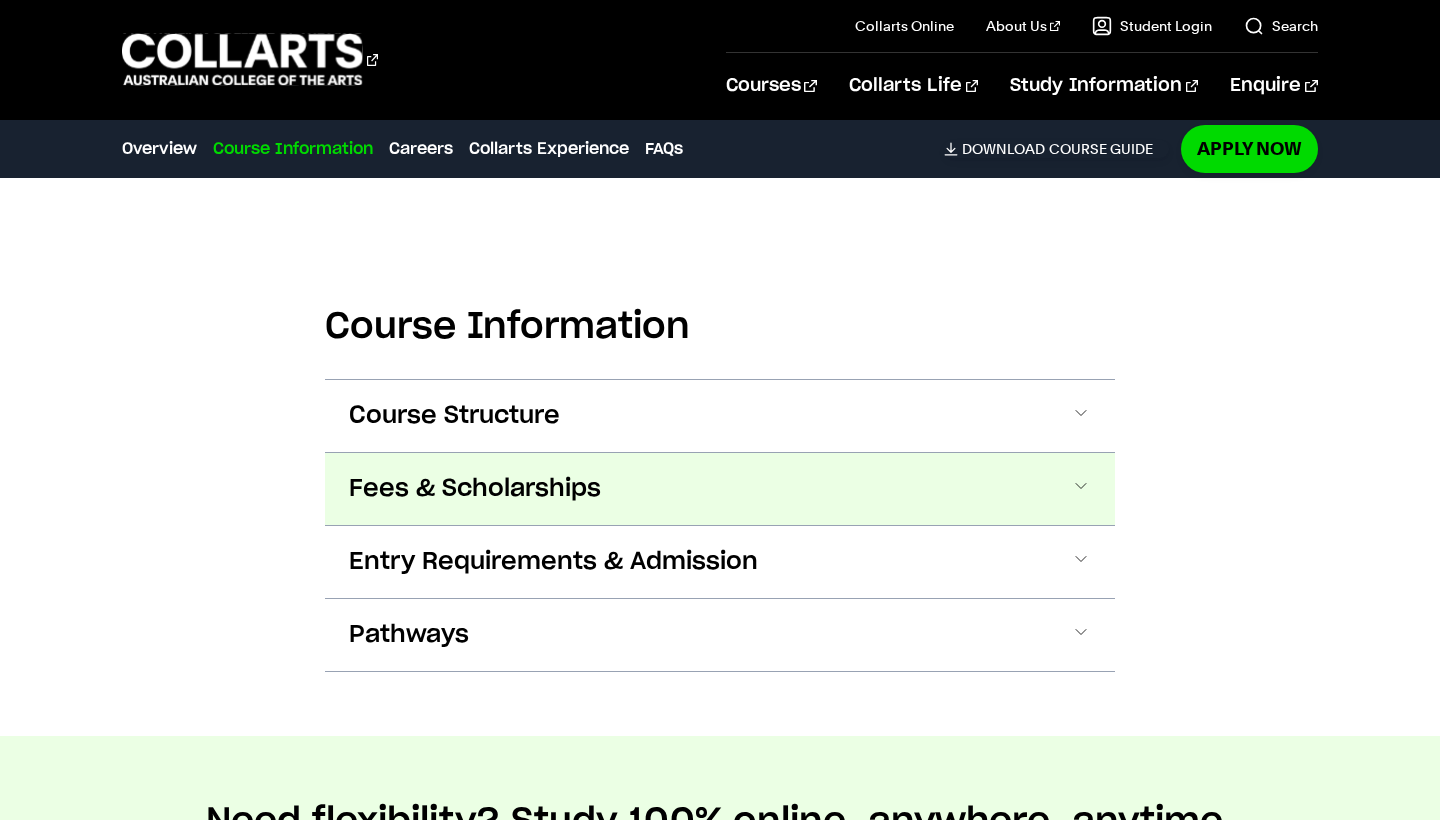 scroll, scrollTop: 2023, scrollLeft: 0, axis: vertical 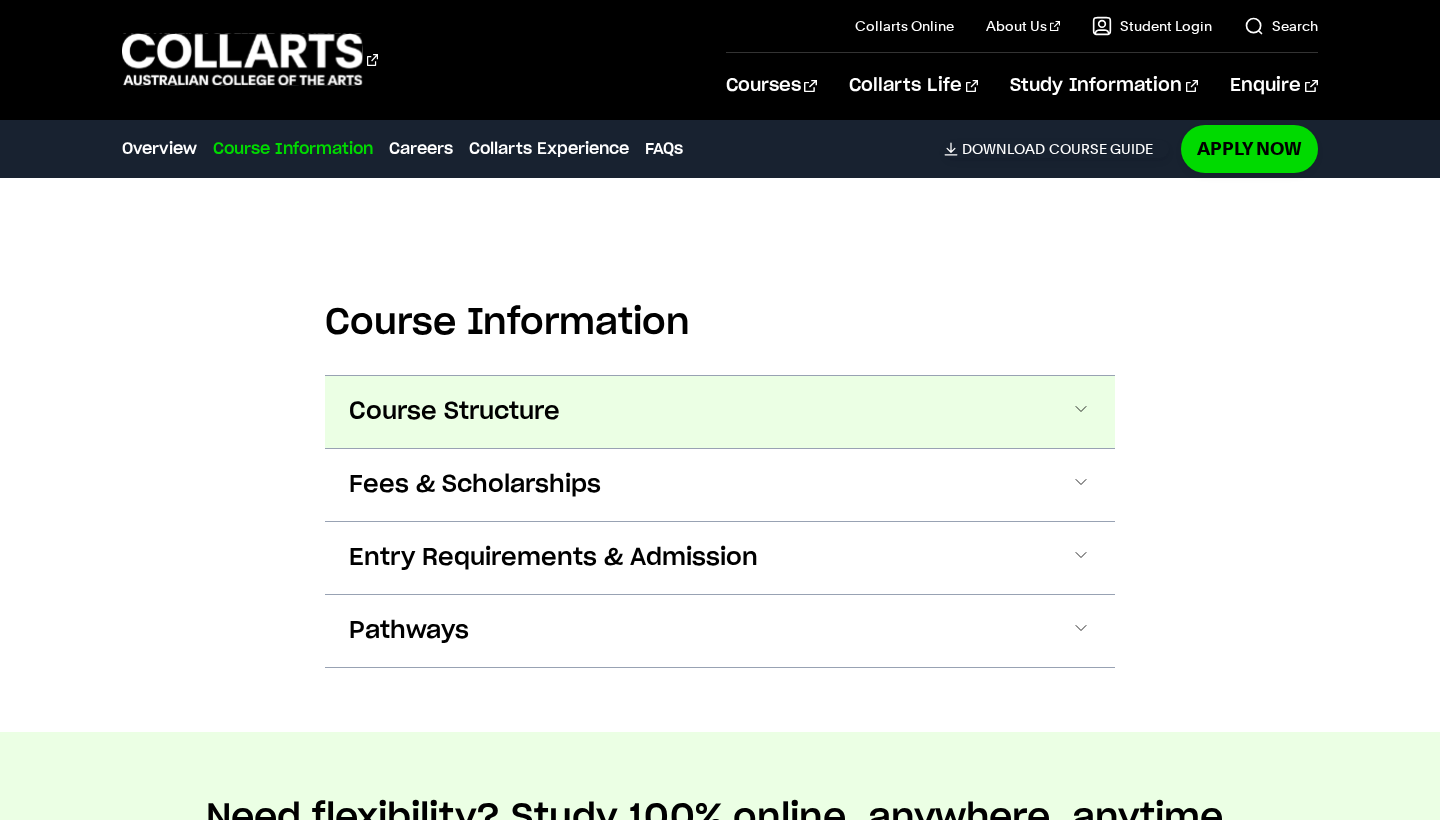 click on "Course Structure" at bounding box center [720, 412] 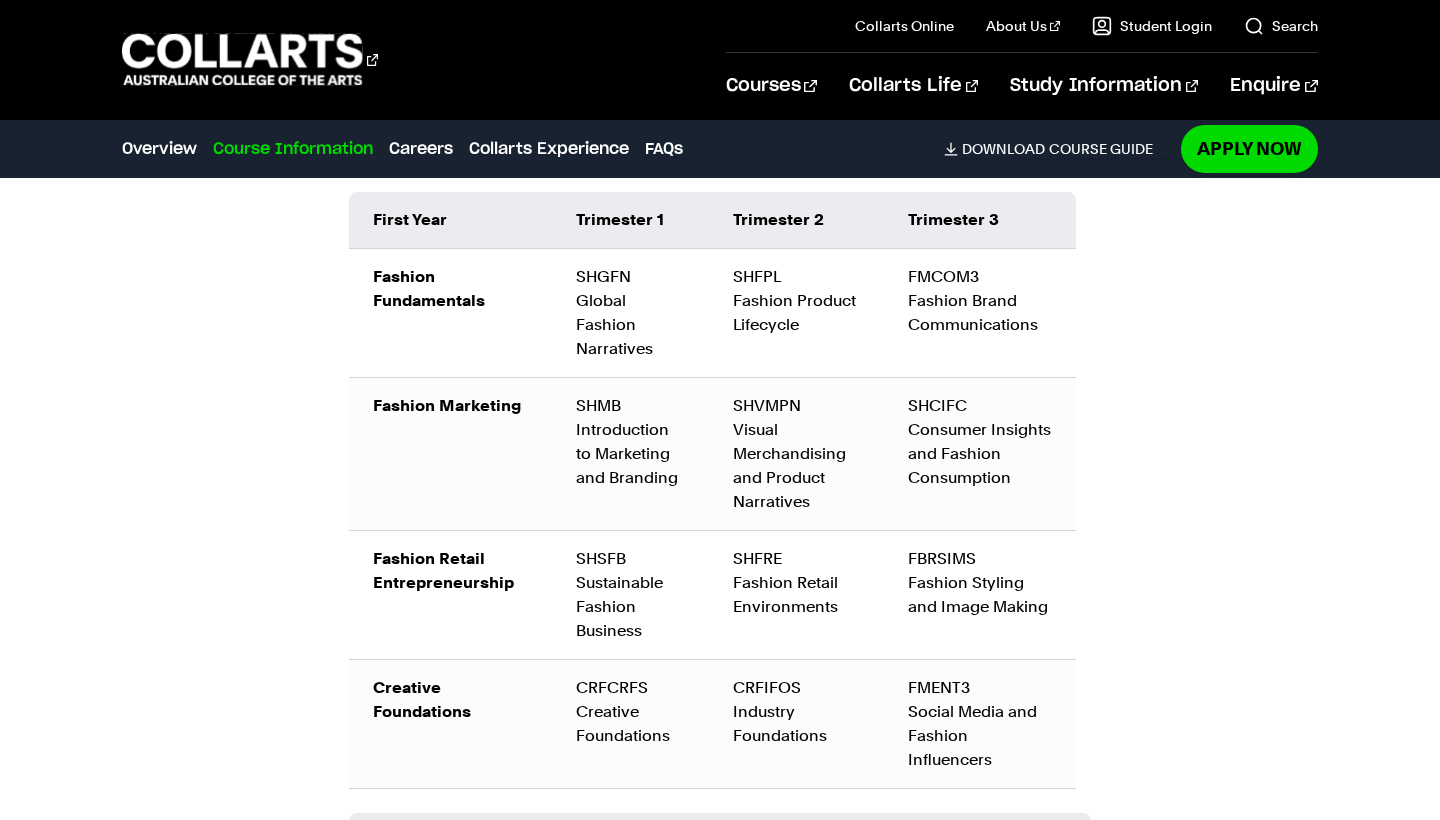 scroll, scrollTop: 2510, scrollLeft: 0, axis: vertical 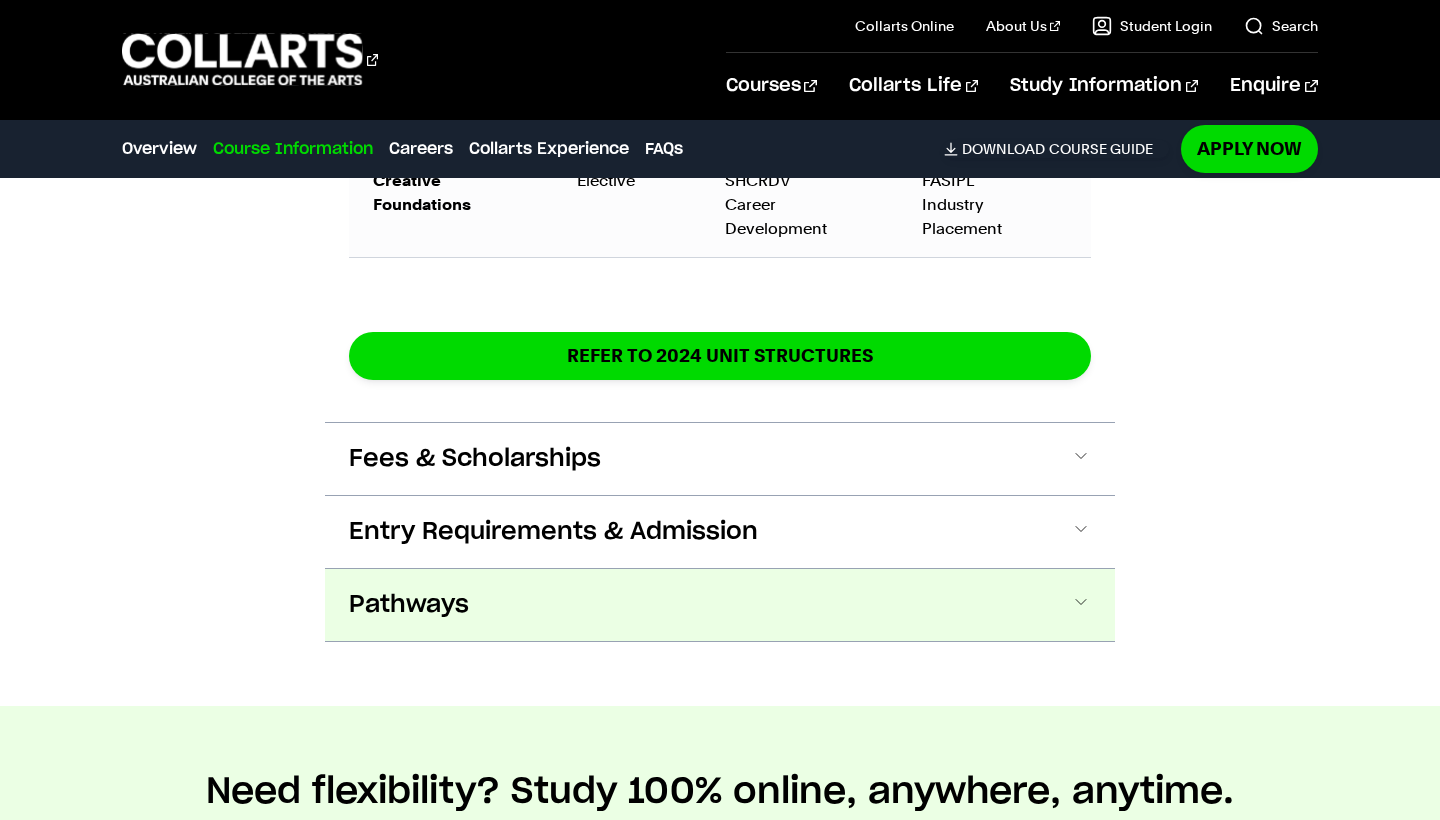 click on "Pathways" at bounding box center (720, 605) 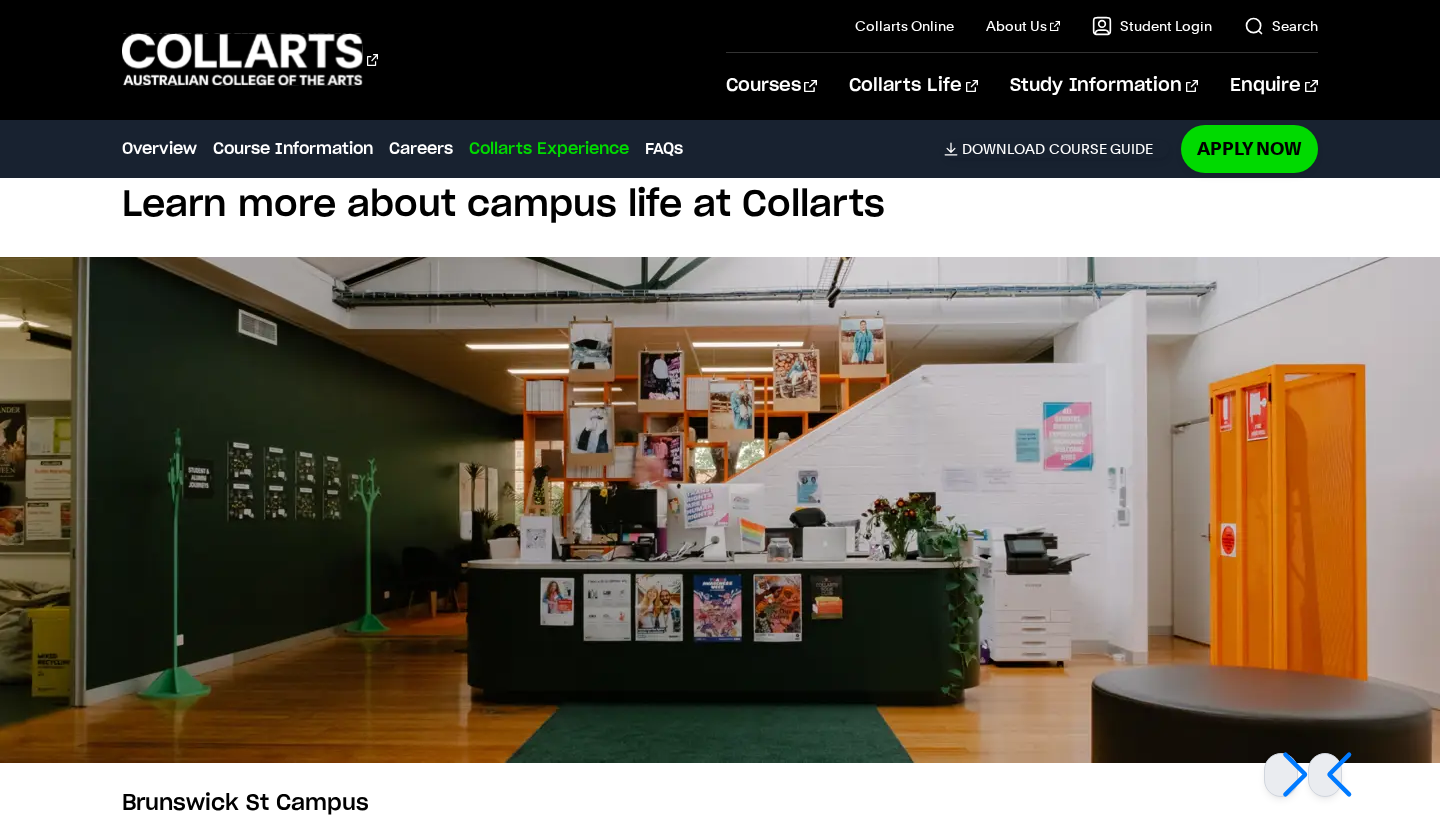 scroll, scrollTop: 5999, scrollLeft: 0, axis: vertical 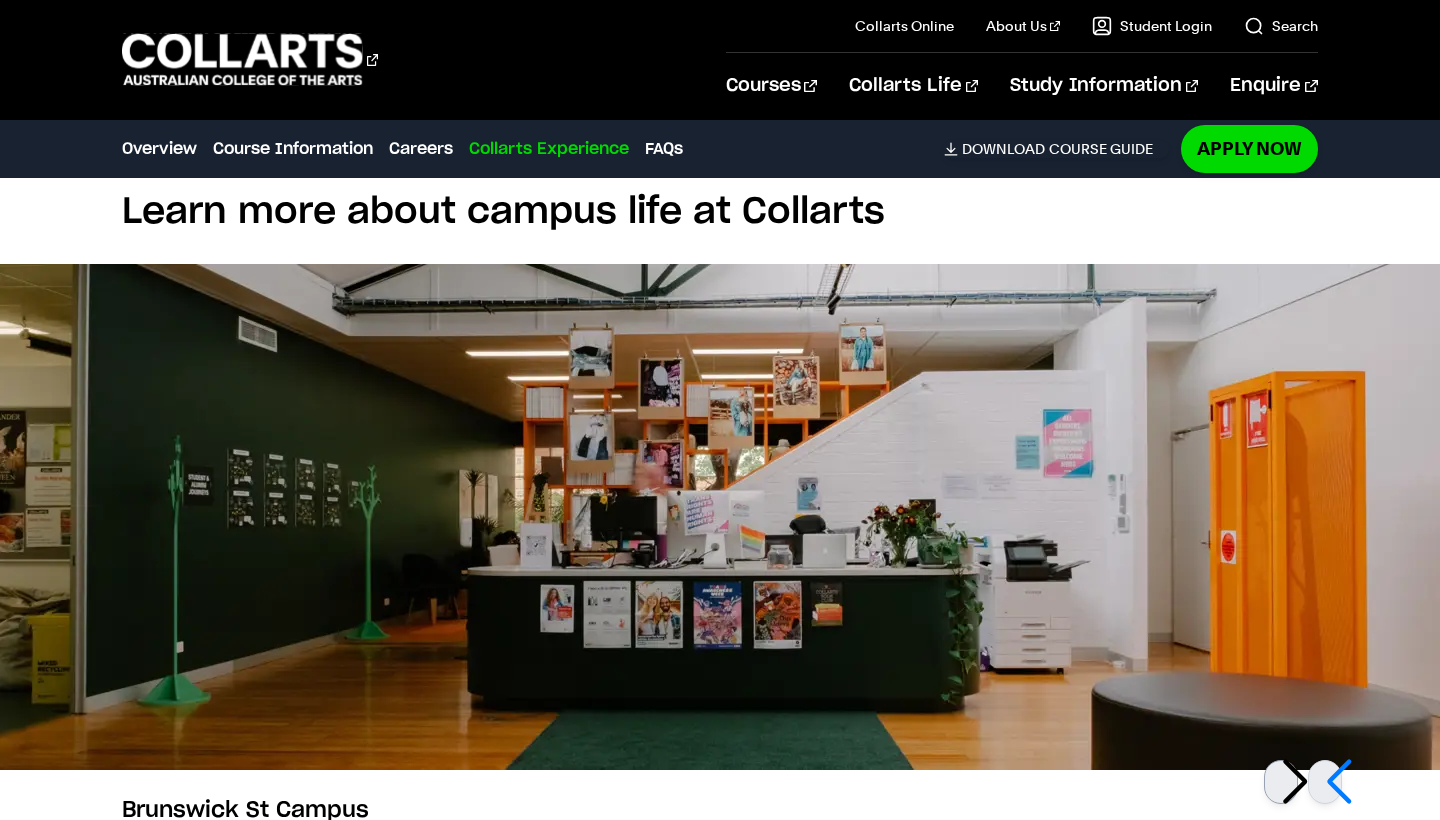 click at bounding box center (1281, 782) 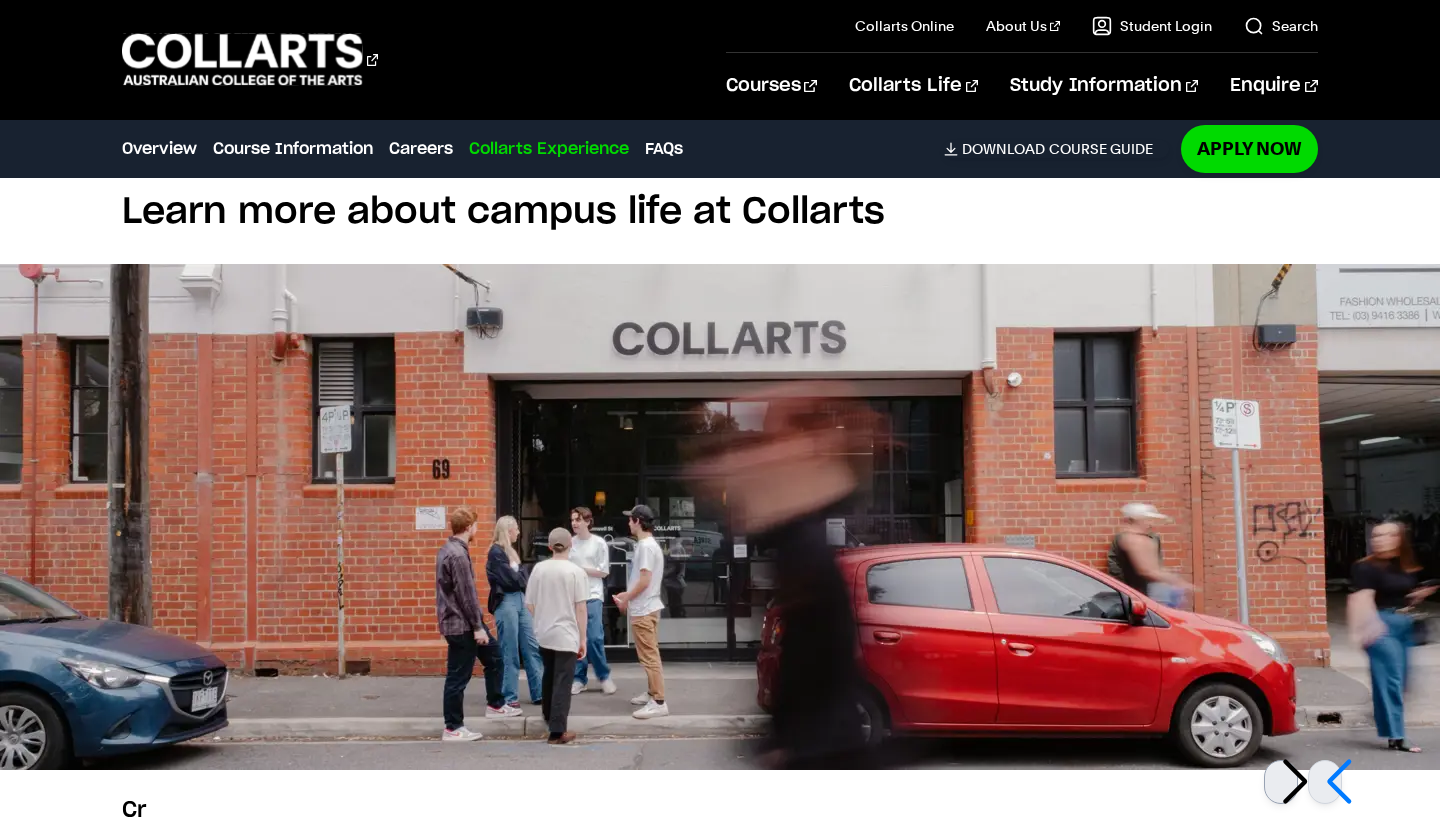 click at bounding box center [1281, 782] 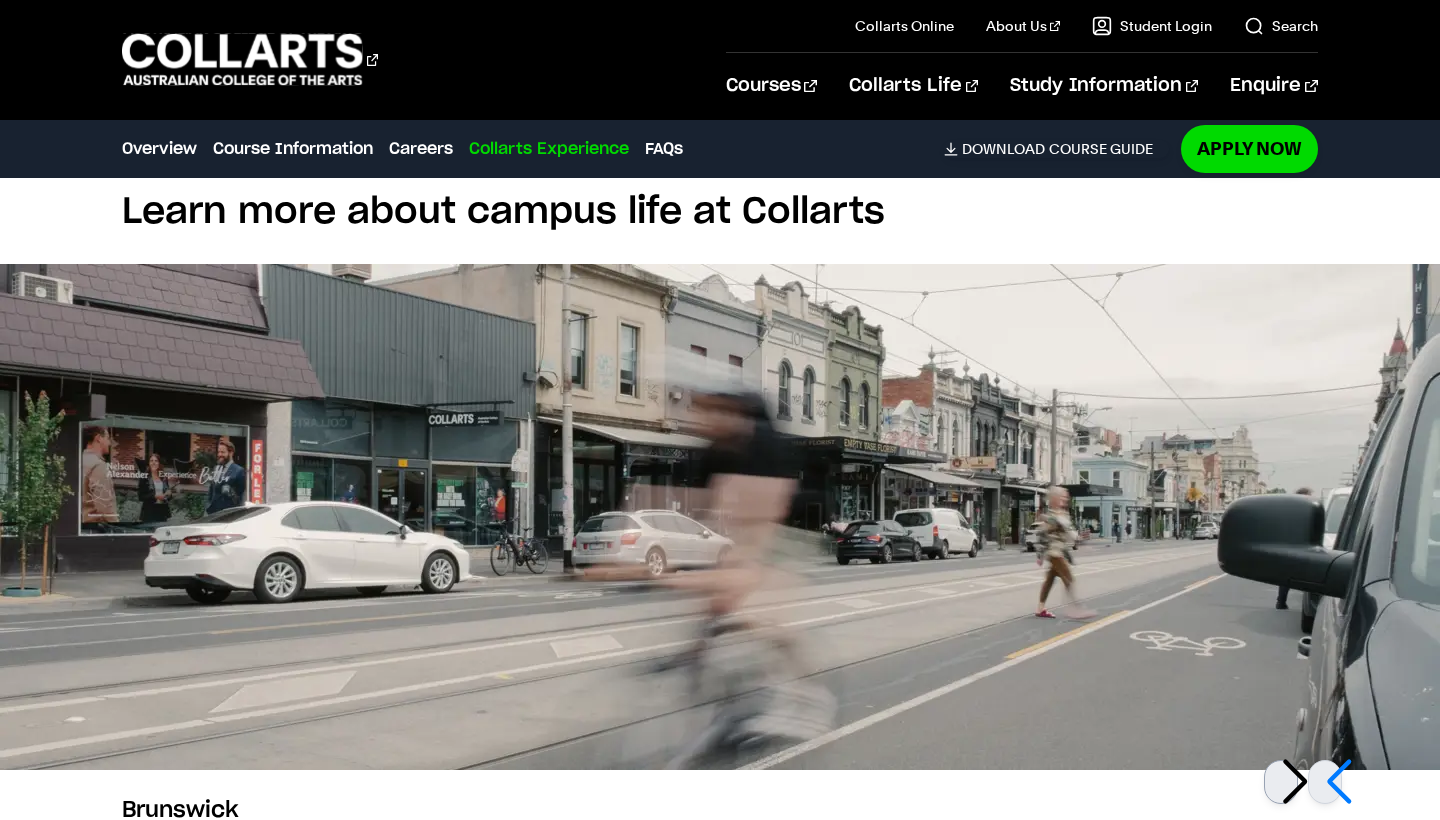 click at bounding box center [1281, 782] 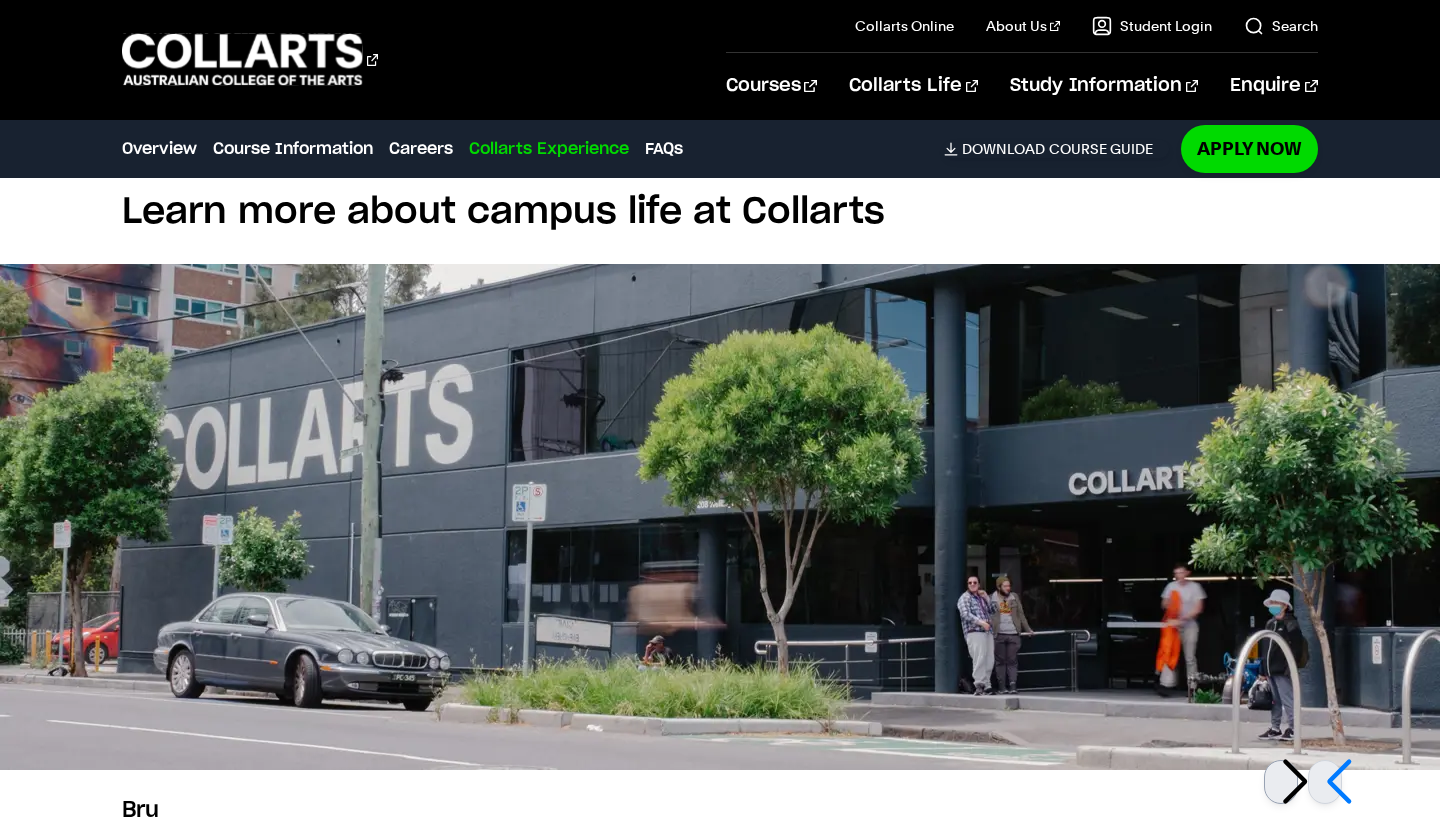 click at bounding box center [1281, 782] 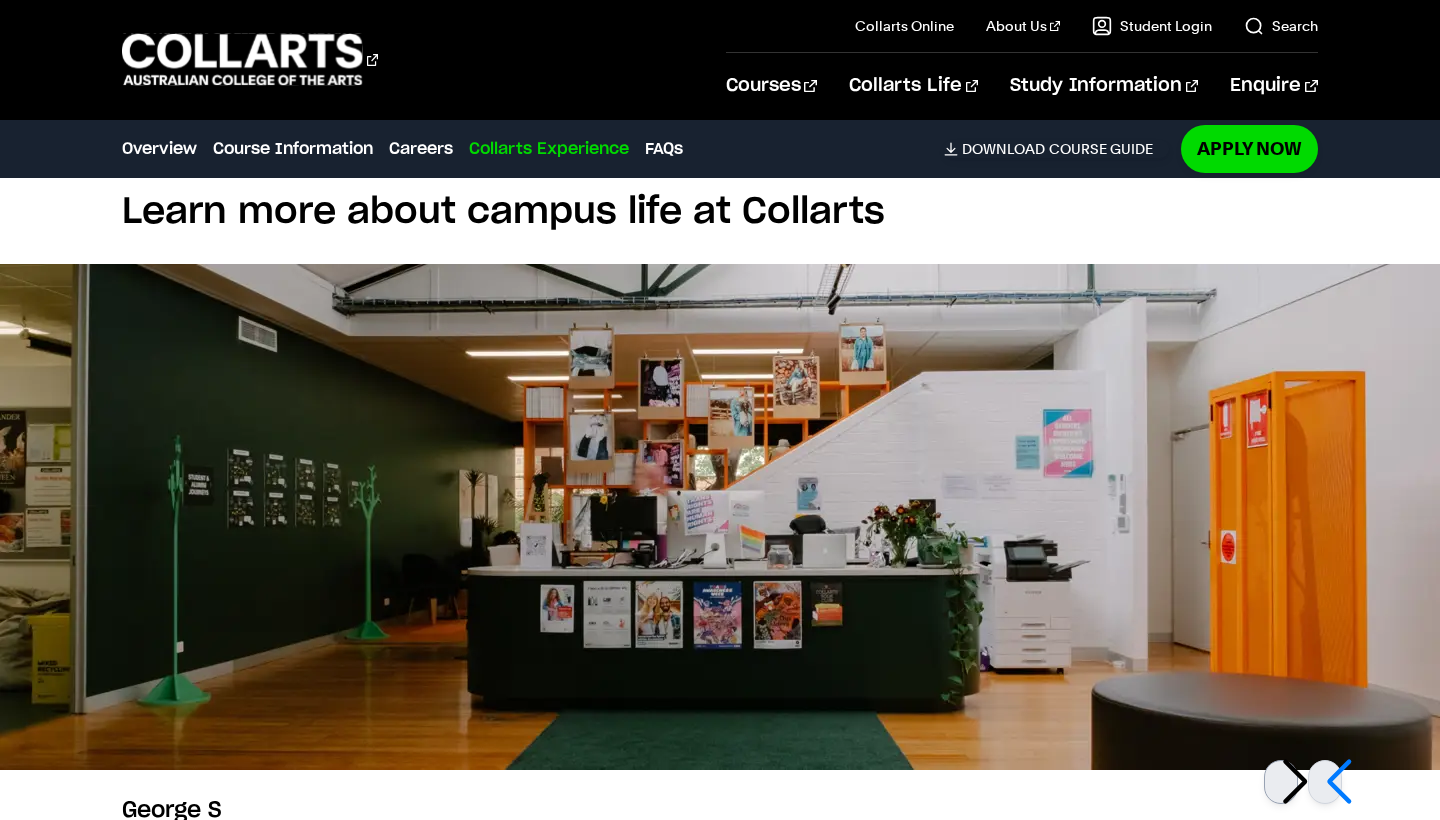 click at bounding box center [1281, 782] 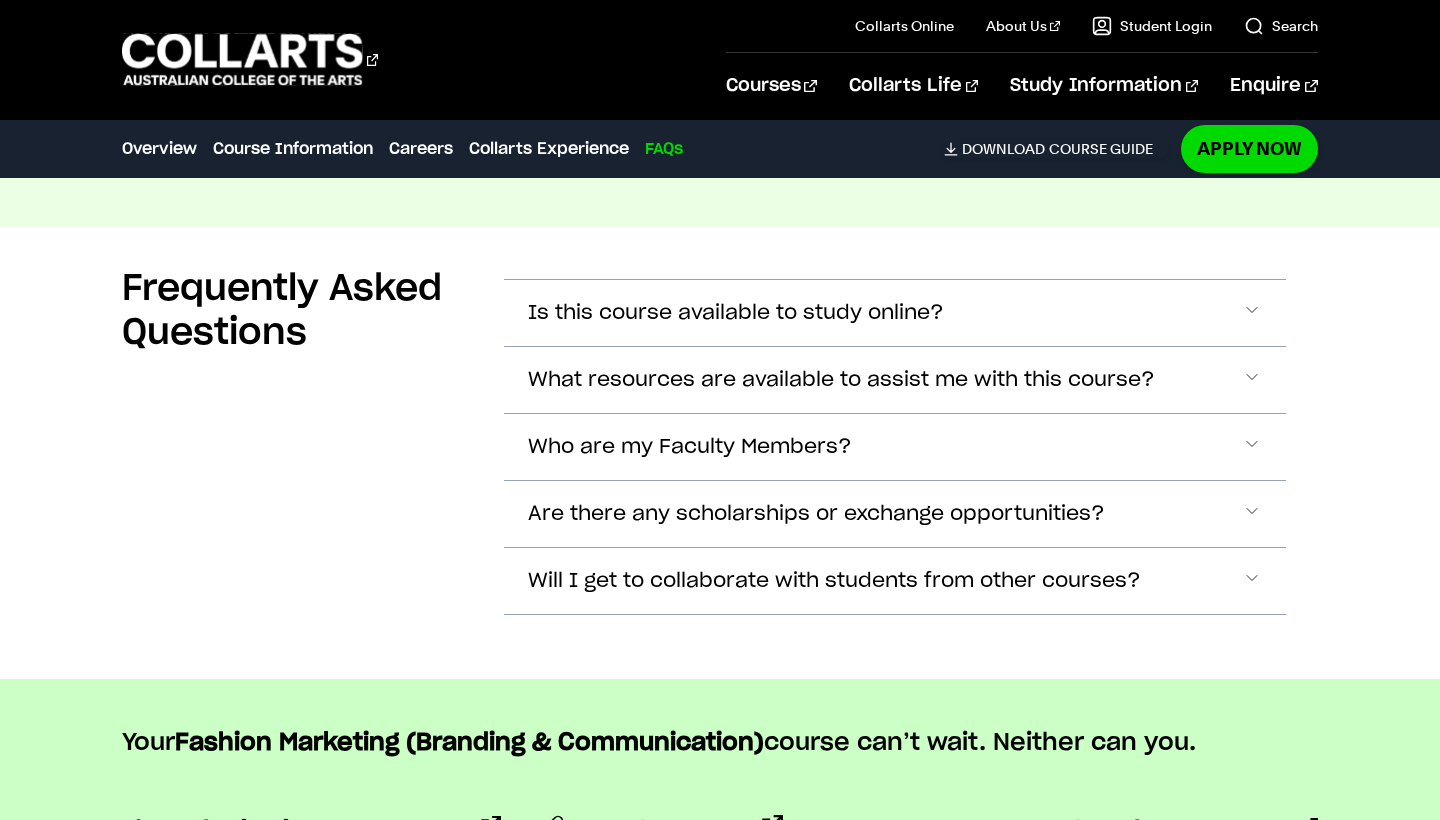 scroll, scrollTop: 9293, scrollLeft: 0, axis: vertical 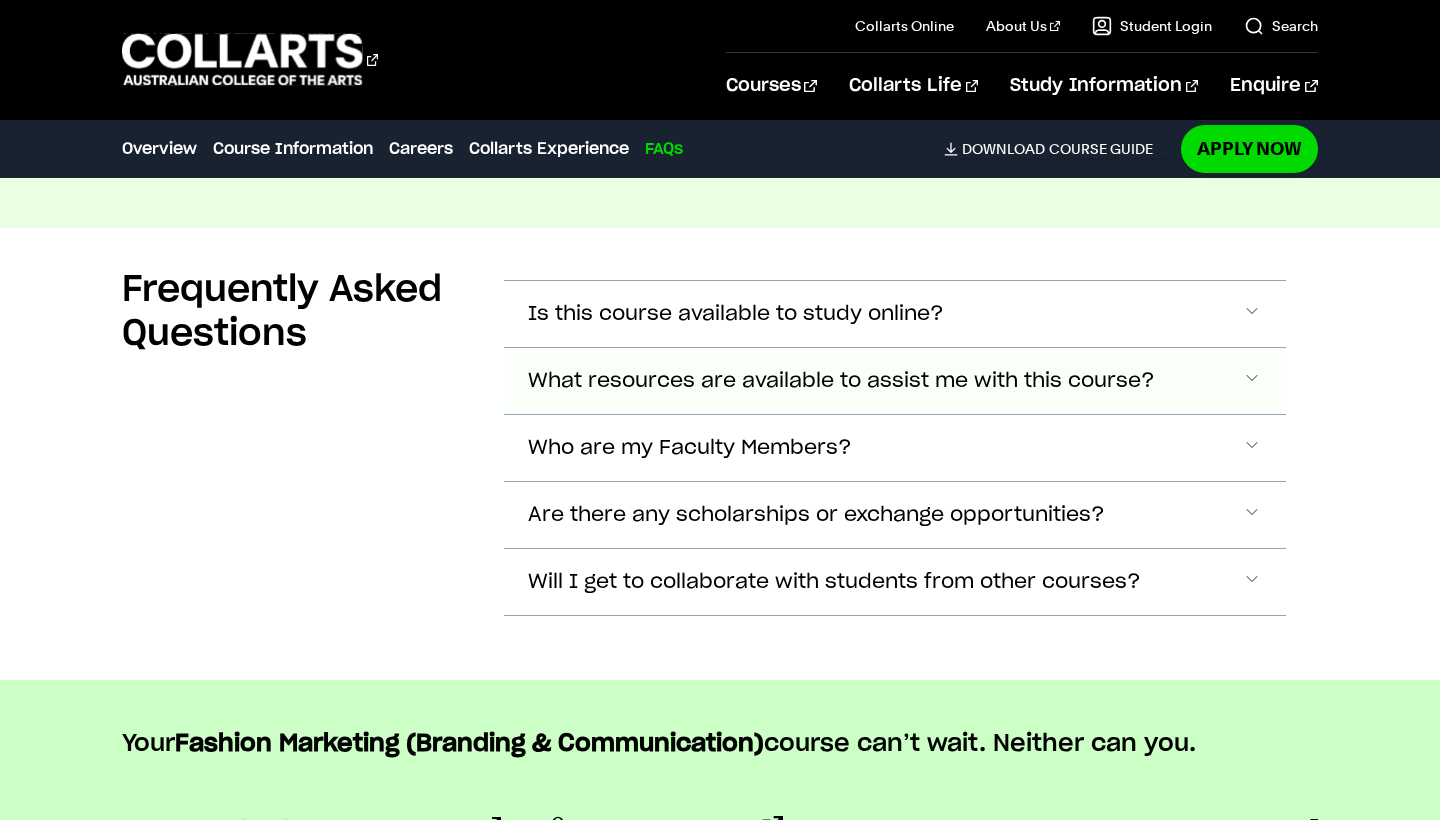 click on "What resources are available to assist me with this course?" at bounding box center (894, 314) 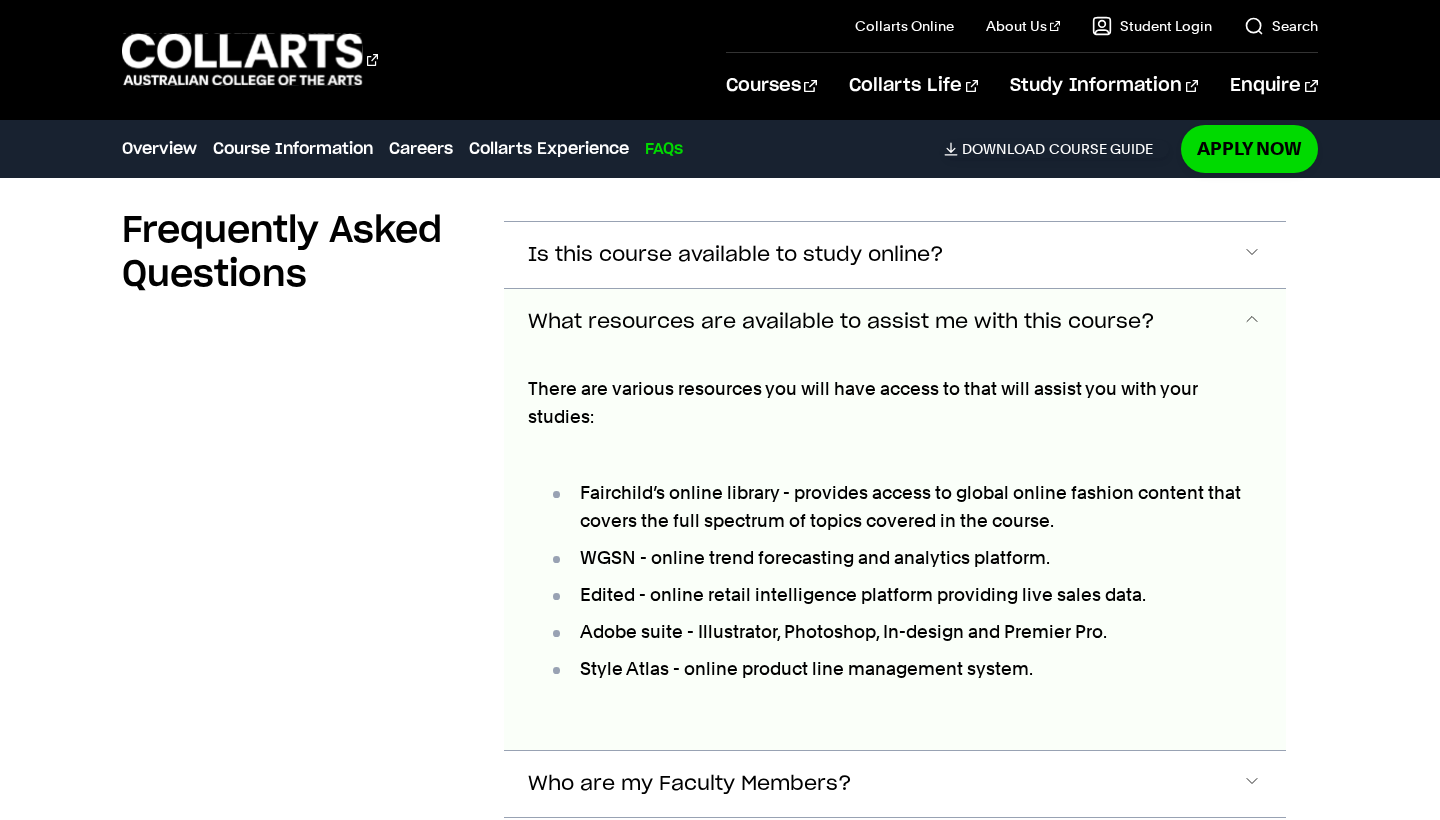 scroll, scrollTop: 9342, scrollLeft: 0, axis: vertical 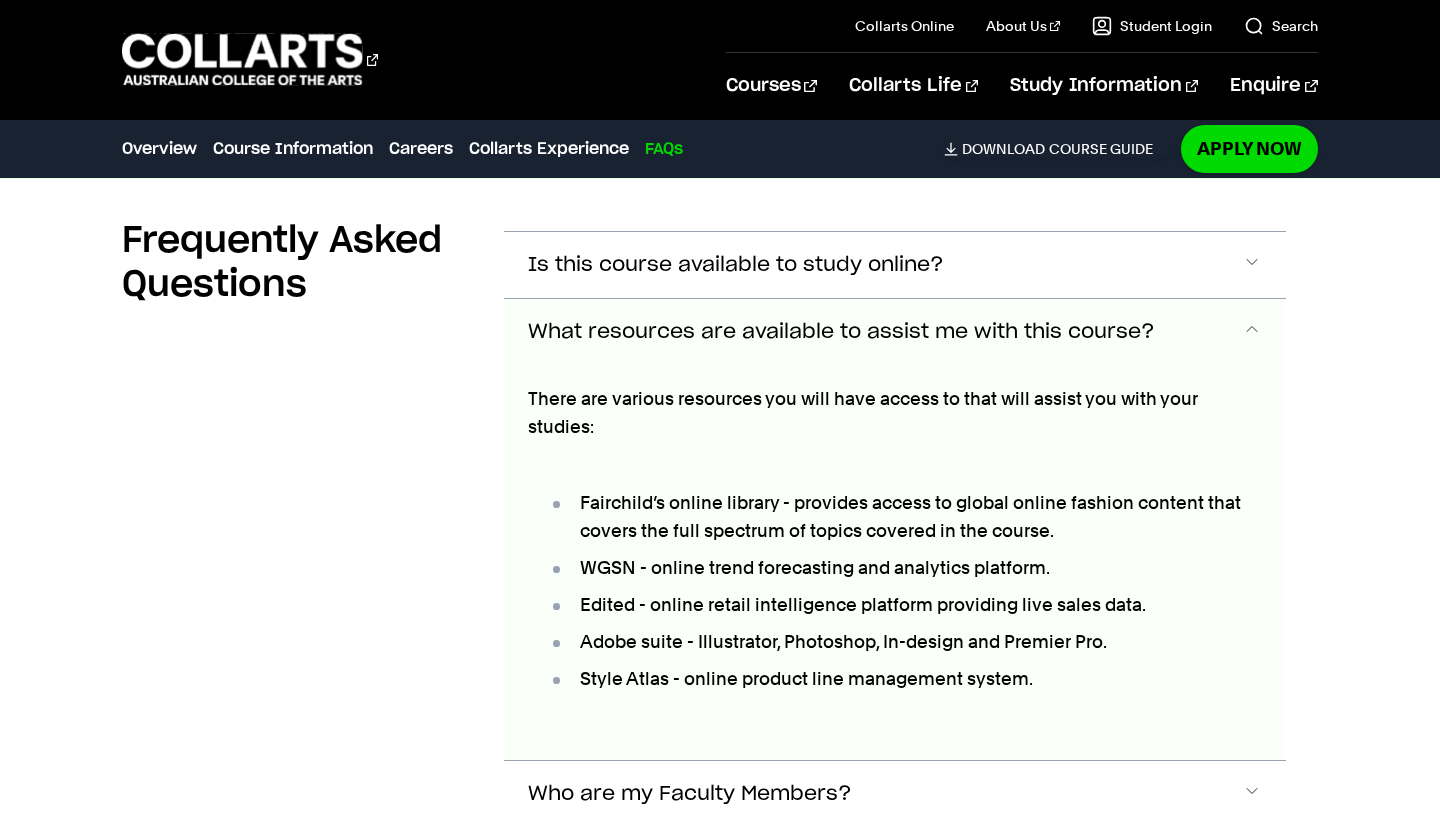 click on "What resources are available to assist me with this course?" at bounding box center (841, 332) 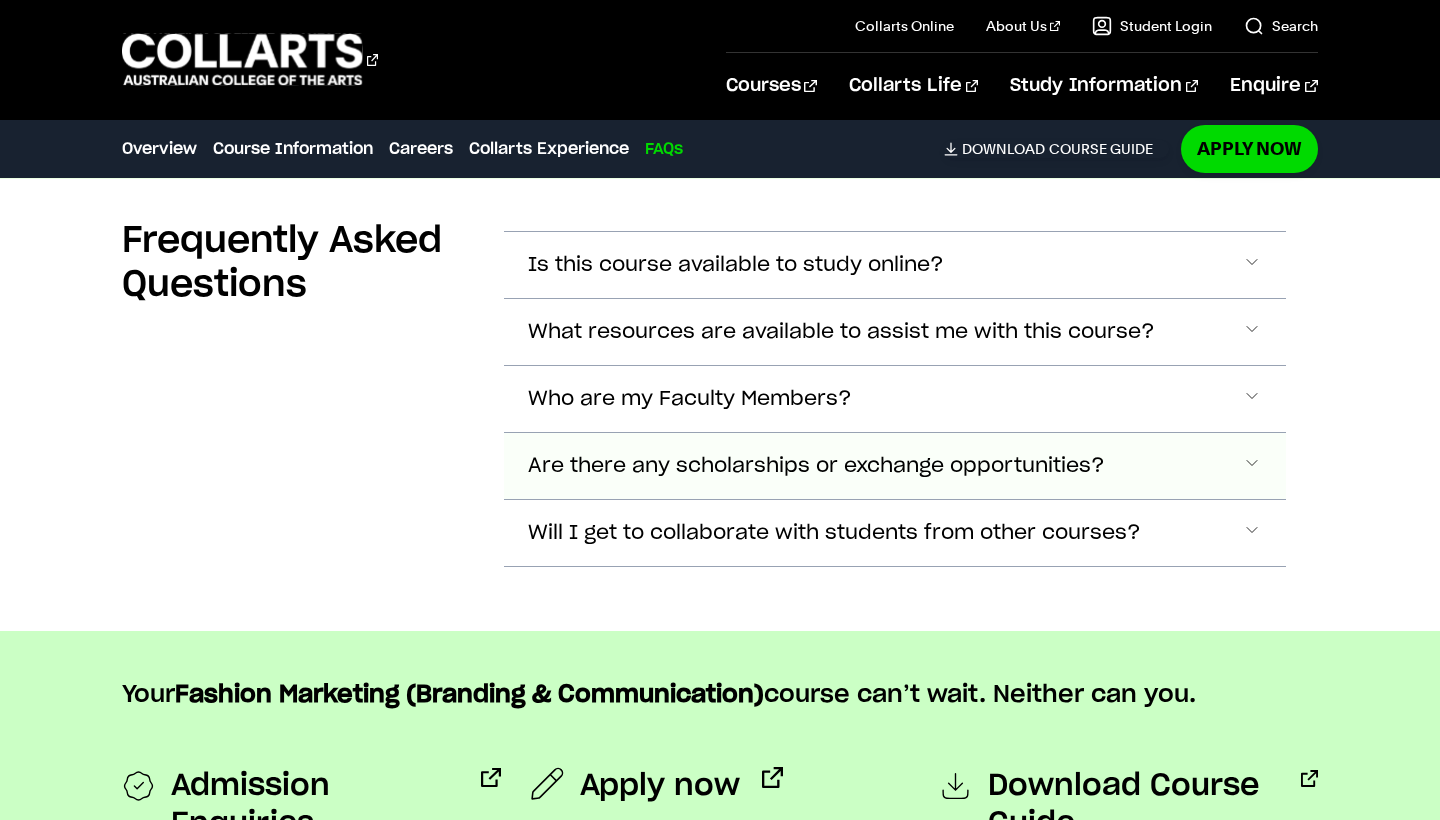 click on "Are there any scholarships or exchange opportunities?" at bounding box center (894, 265) 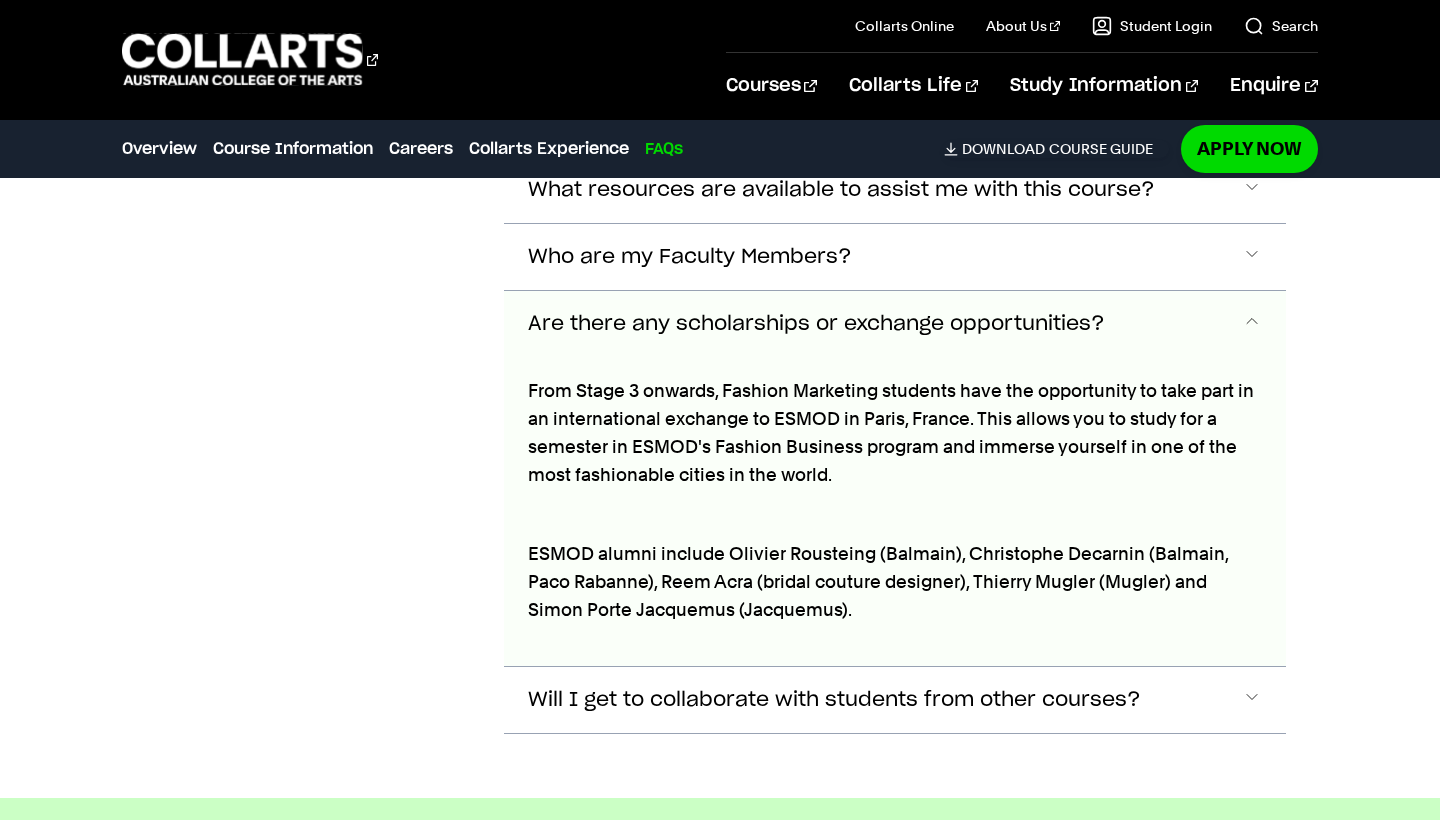 scroll, scrollTop: 9479, scrollLeft: 0, axis: vertical 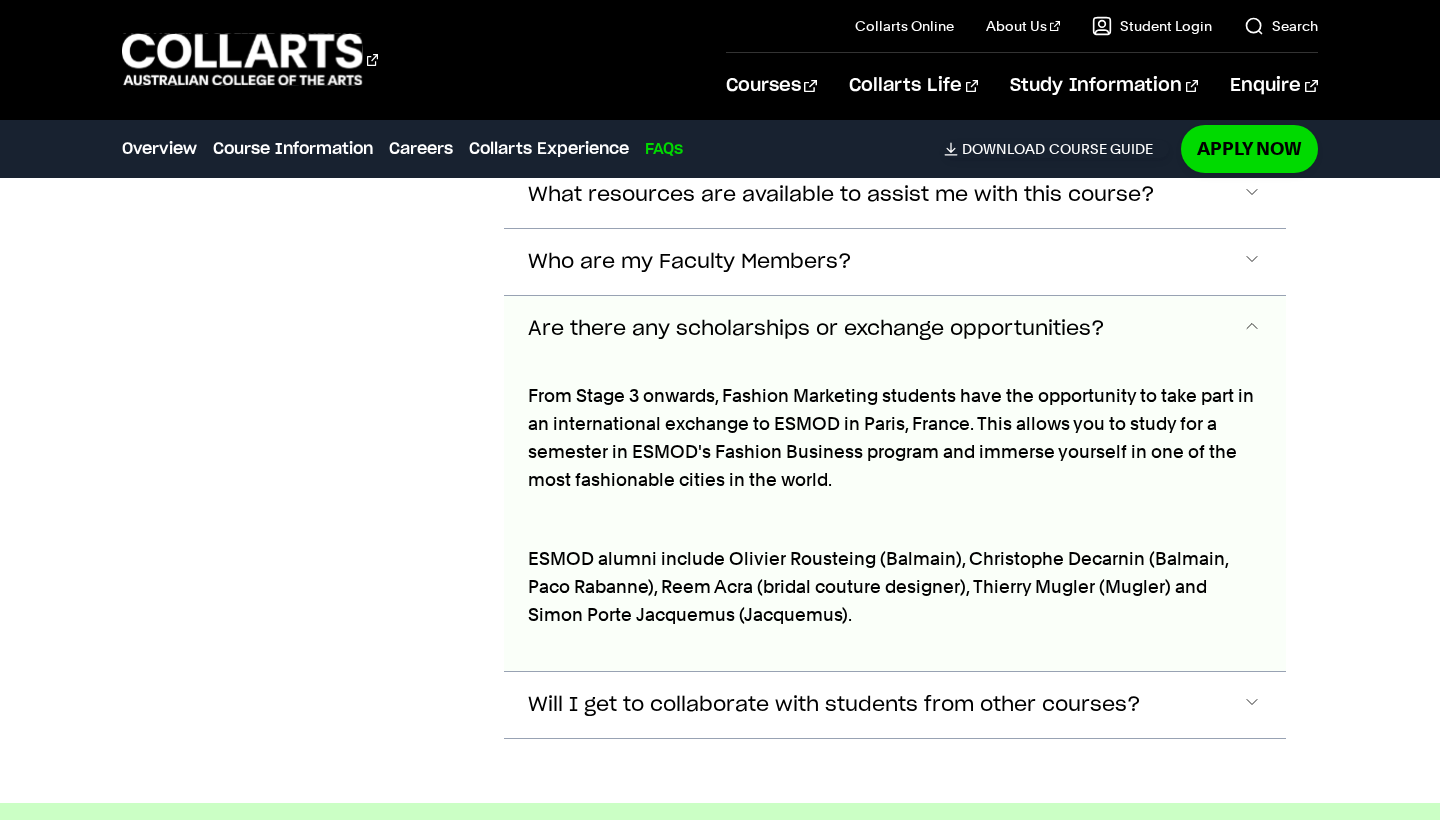 click on "Are there any scholarships or exchange opportunities?" at bounding box center (816, 329) 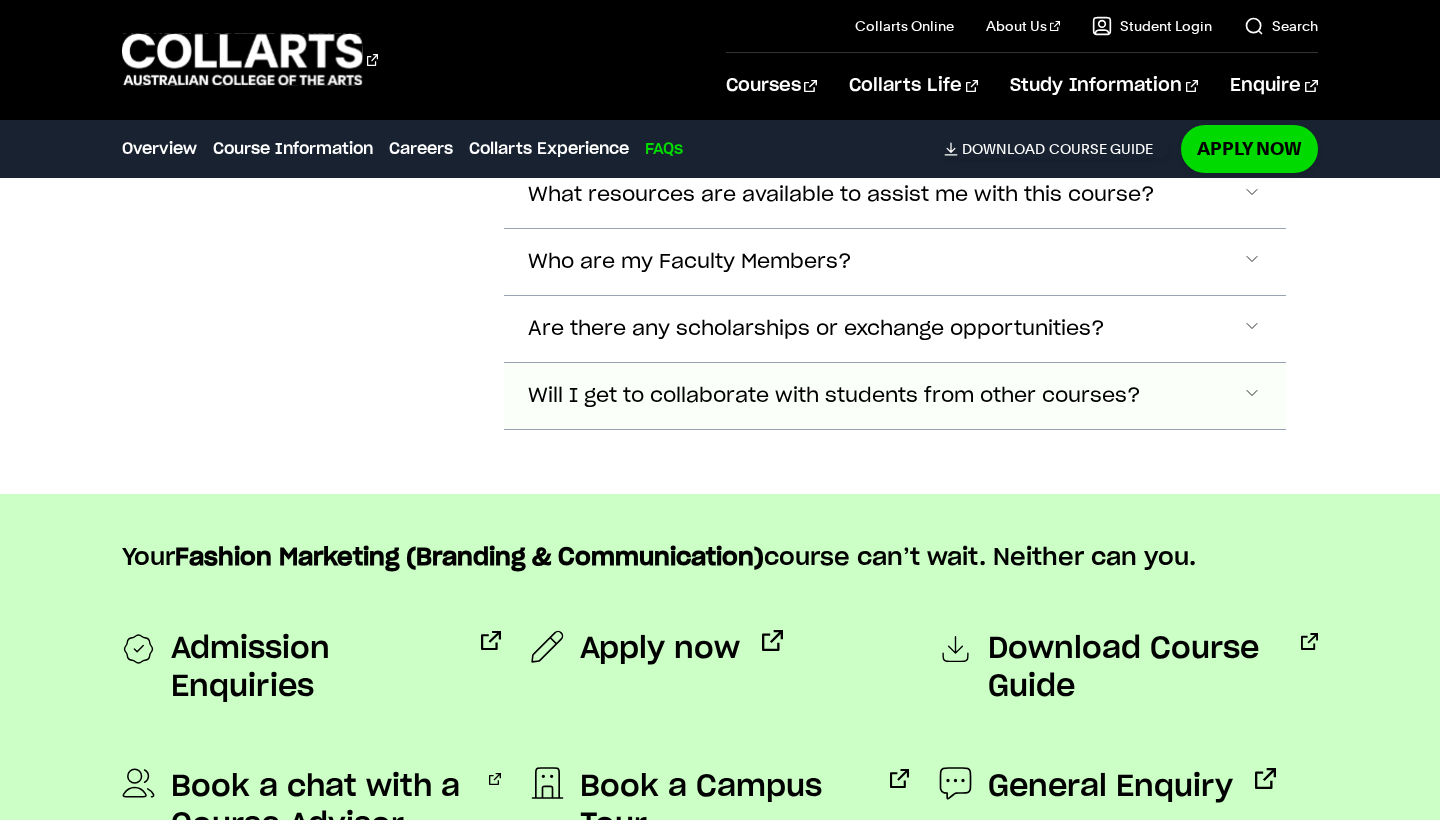 click on "Will I get to collaborate with students from other courses?" at bounding box center [736, 128] 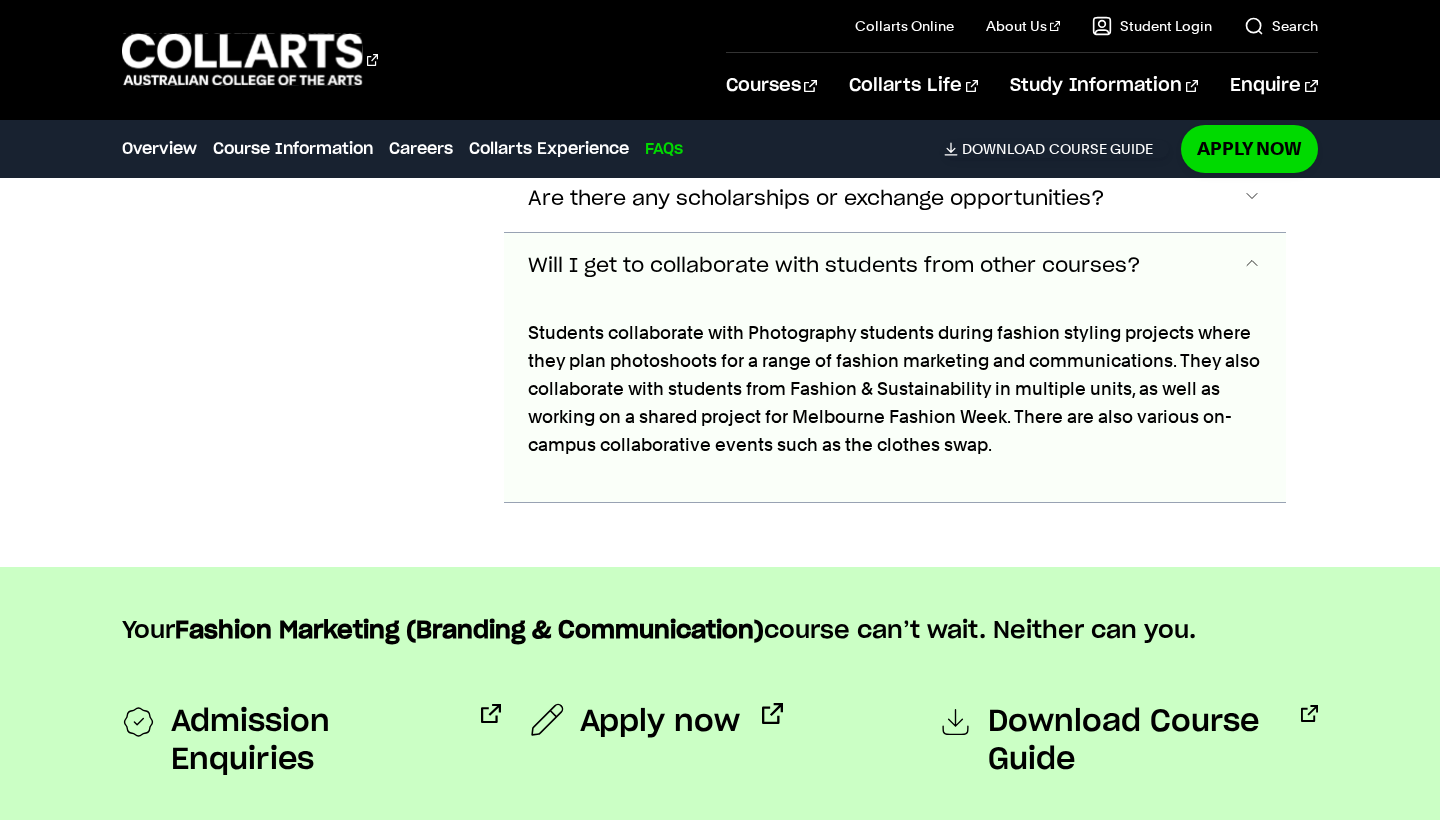 scroll, scrollTop: 9637, scrollLeft: 0, axis: vertical 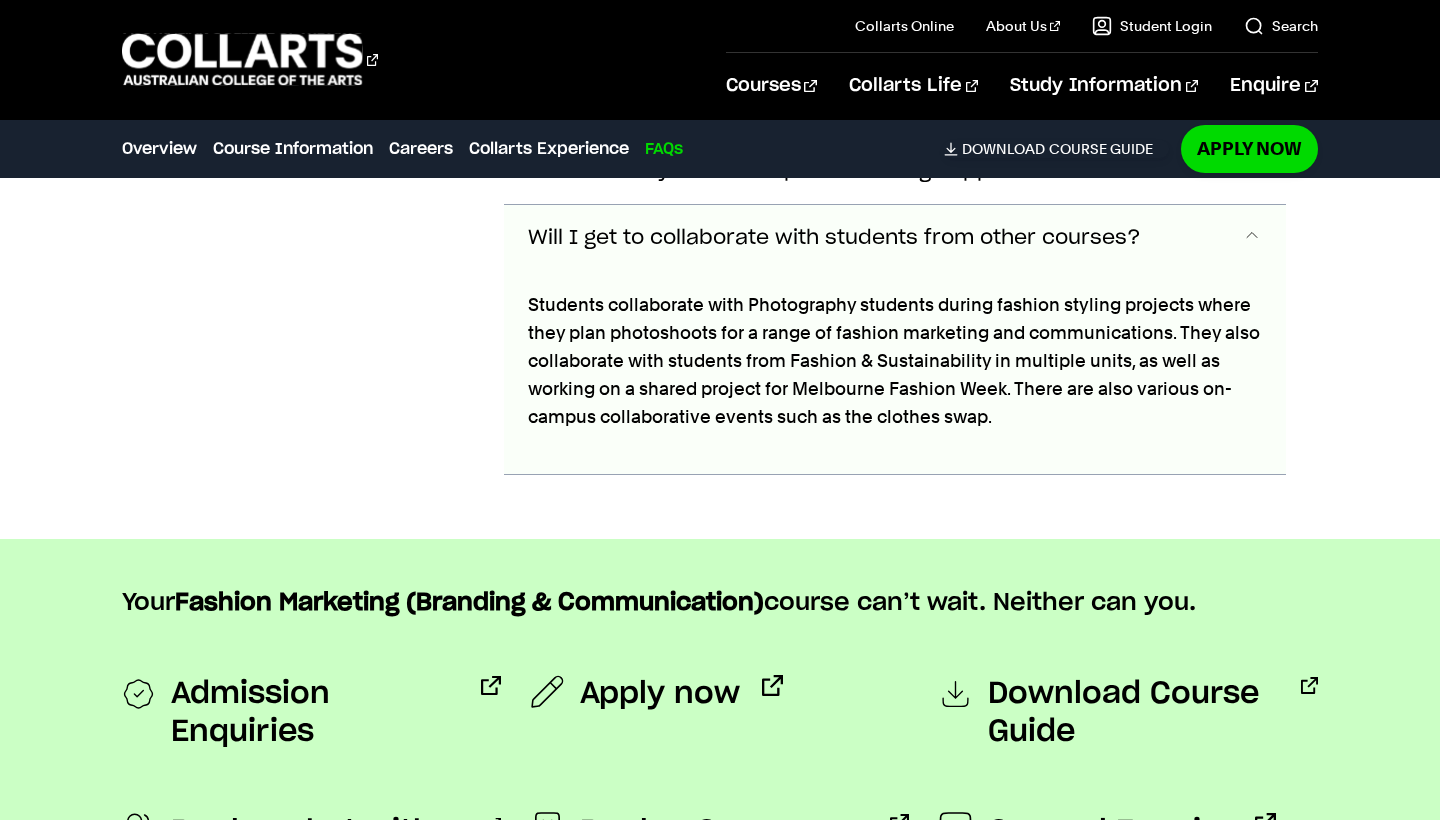 click on "Will I get to collaborate with students from other courses?" at bounding box center (834, 238) 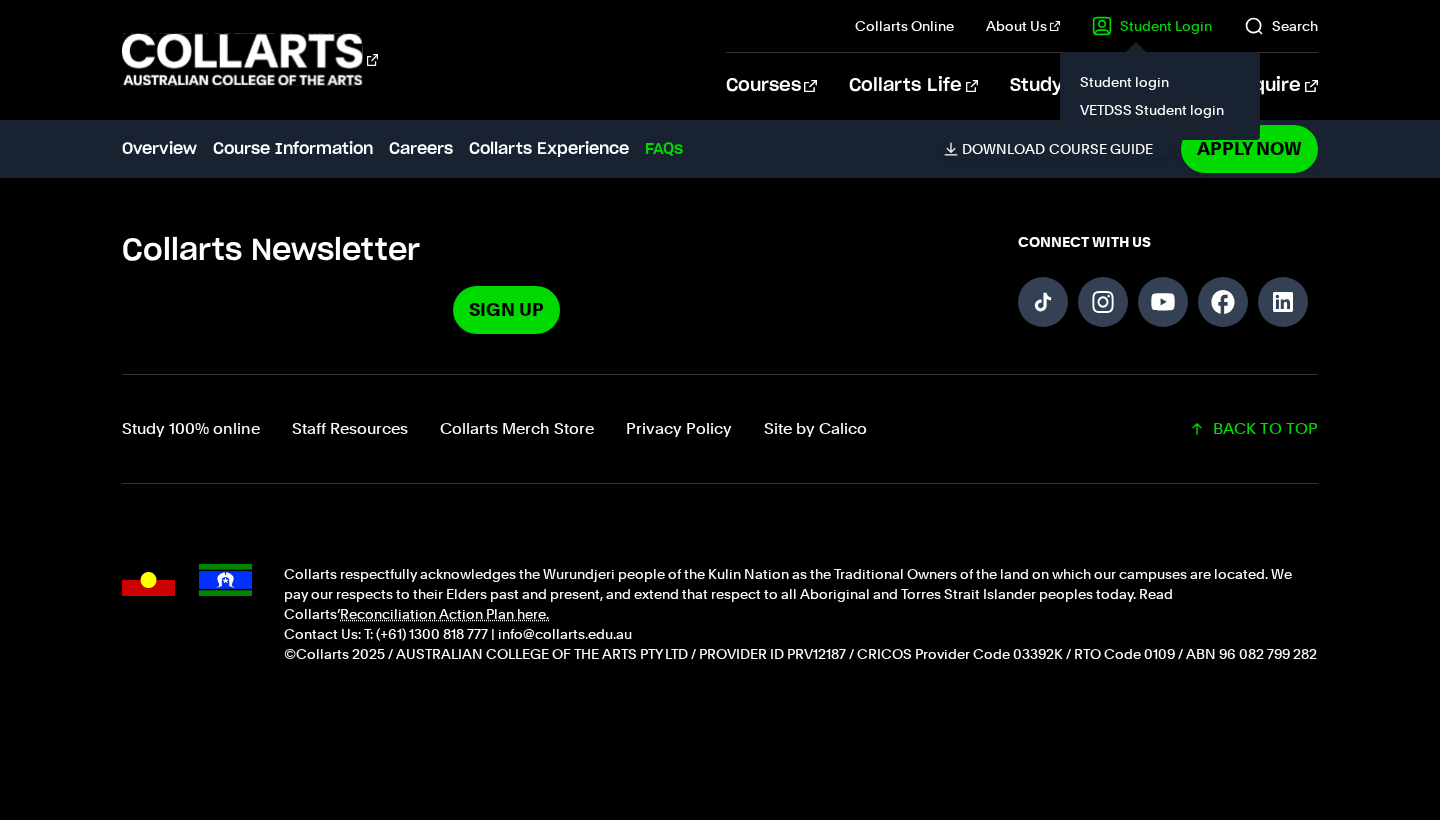 scroll, scrollTop: 10234, scrollLeft: 0, axis: vertical 